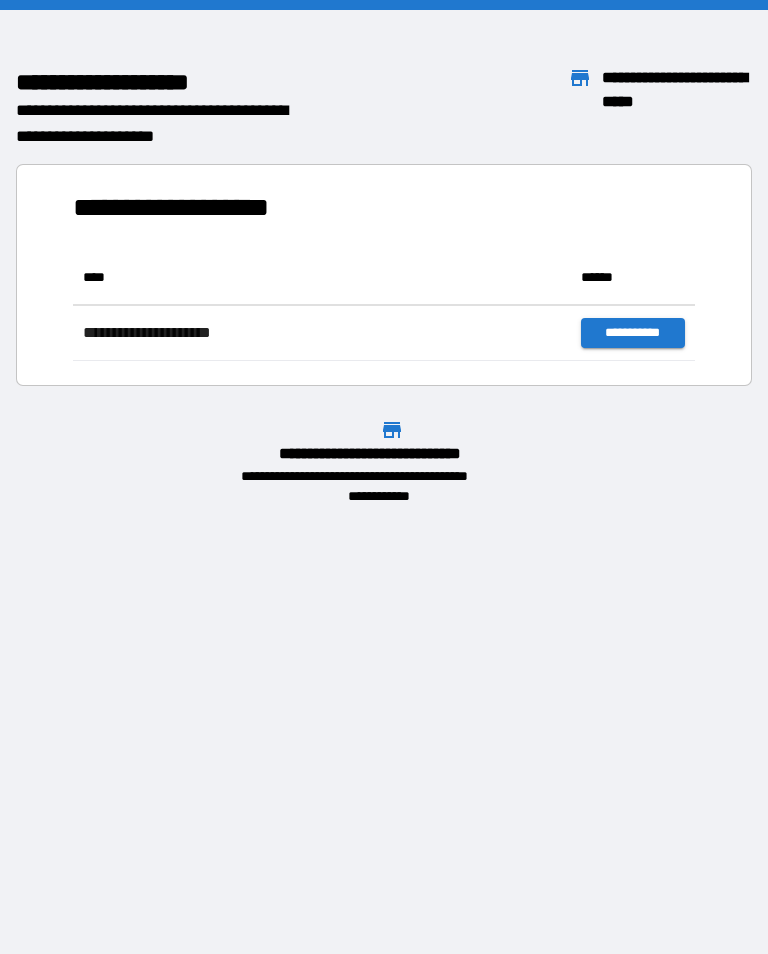 scroll, scrollTop: 0, scrollLeft: 0, axis: both 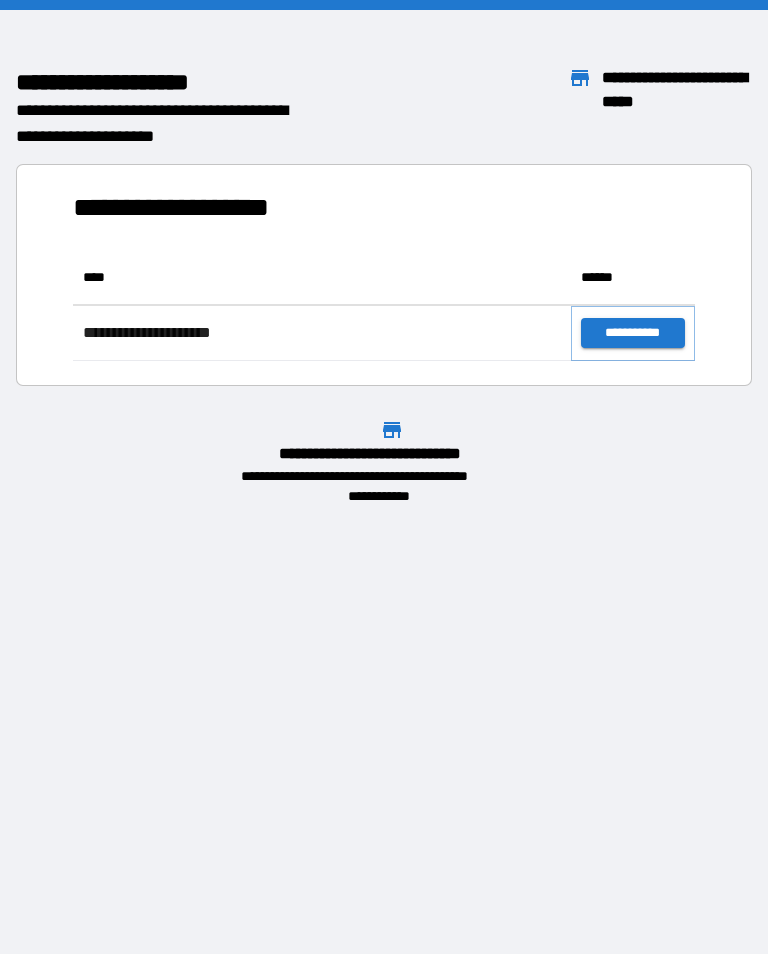click on "**********" at bounding box center (633, 333) 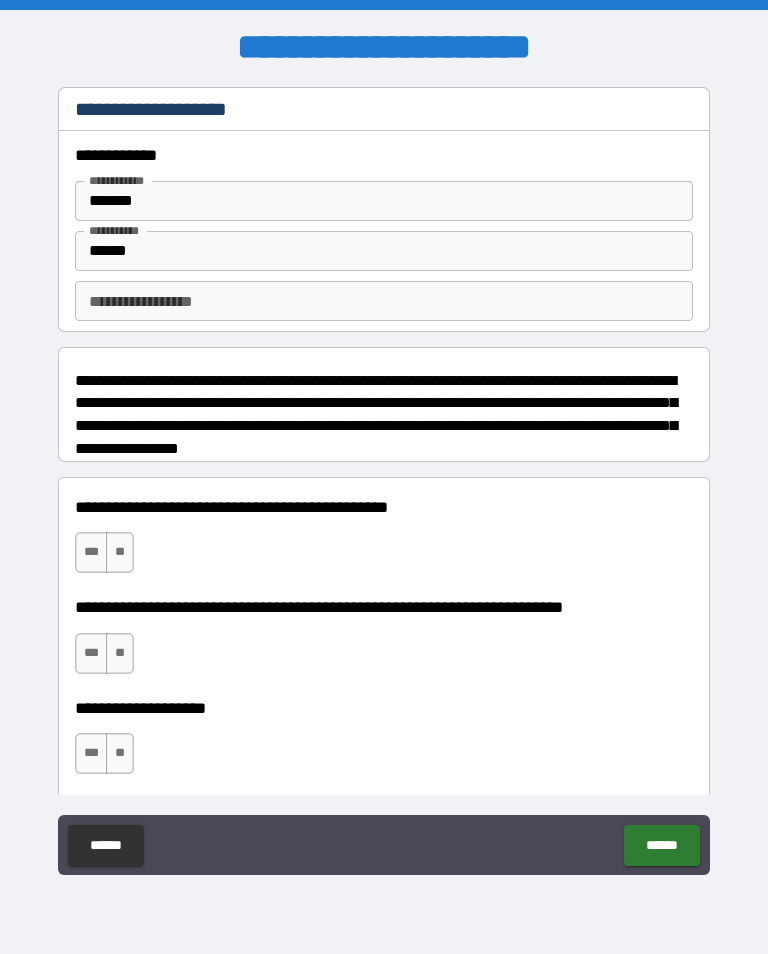 type on "*" 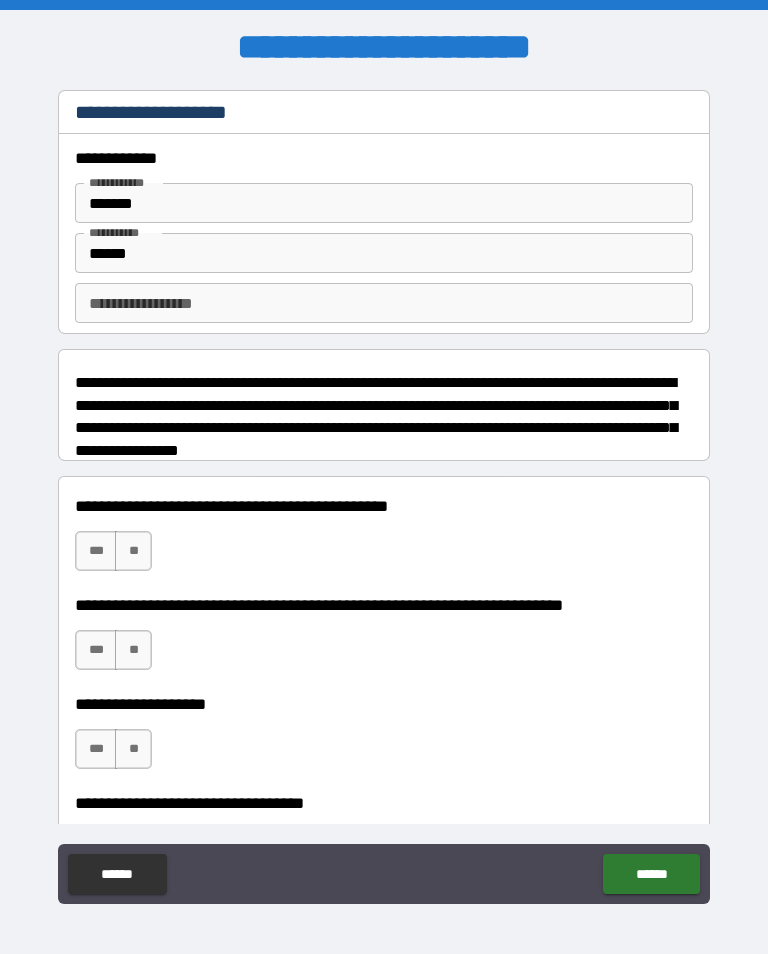 click on "**********" at bounding box center (384, 303) 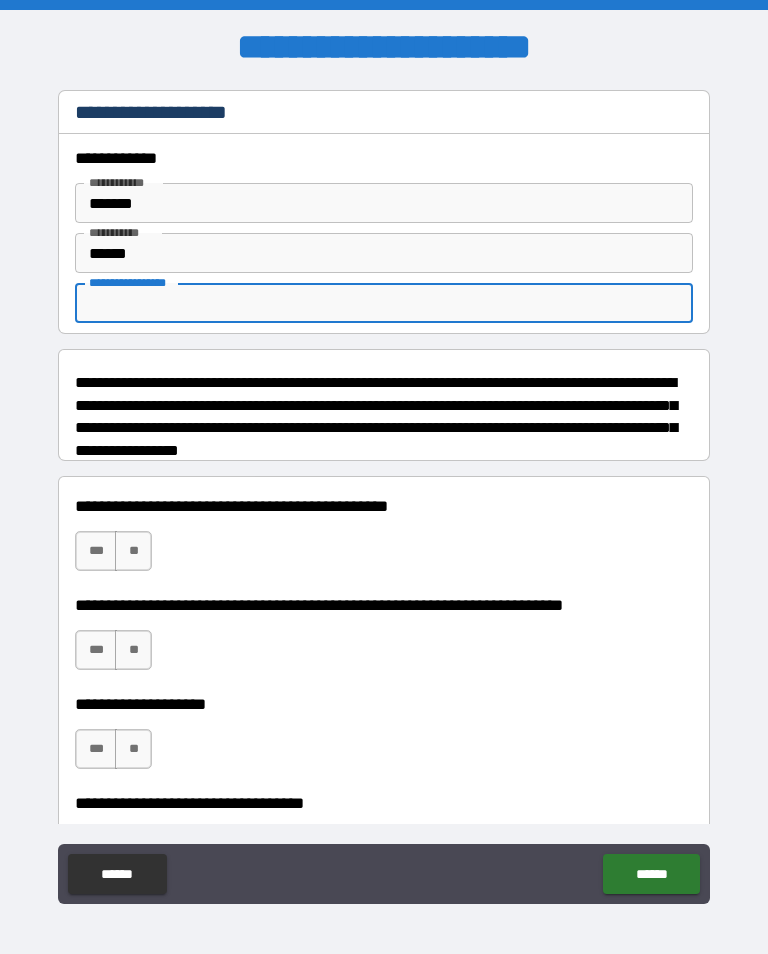 type on "*" 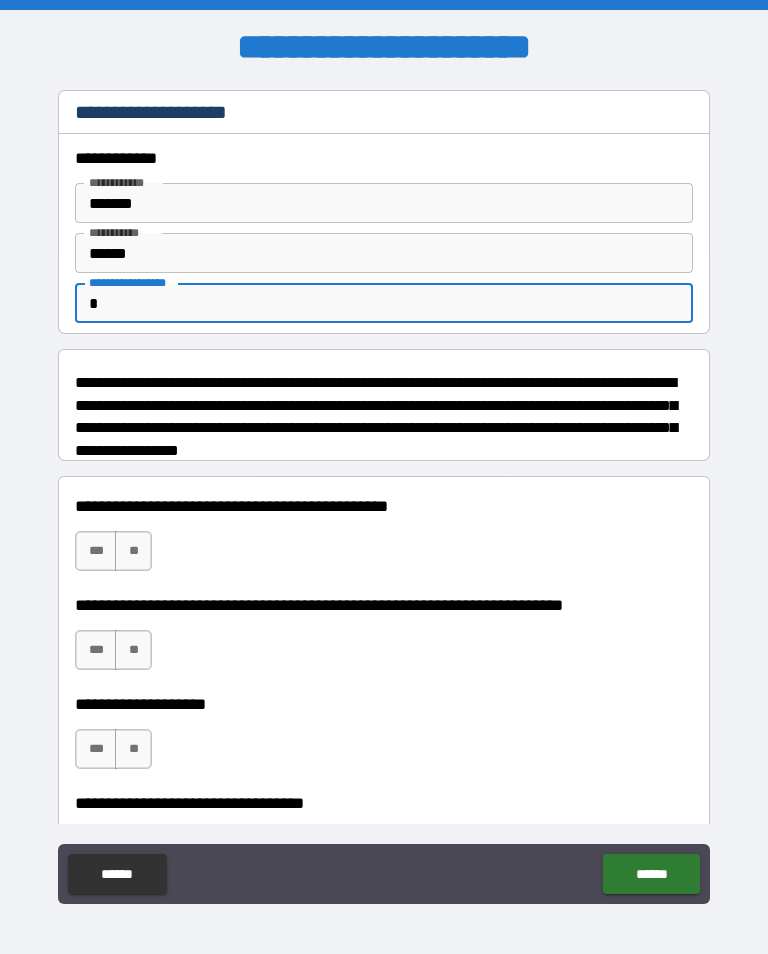 type on "*" 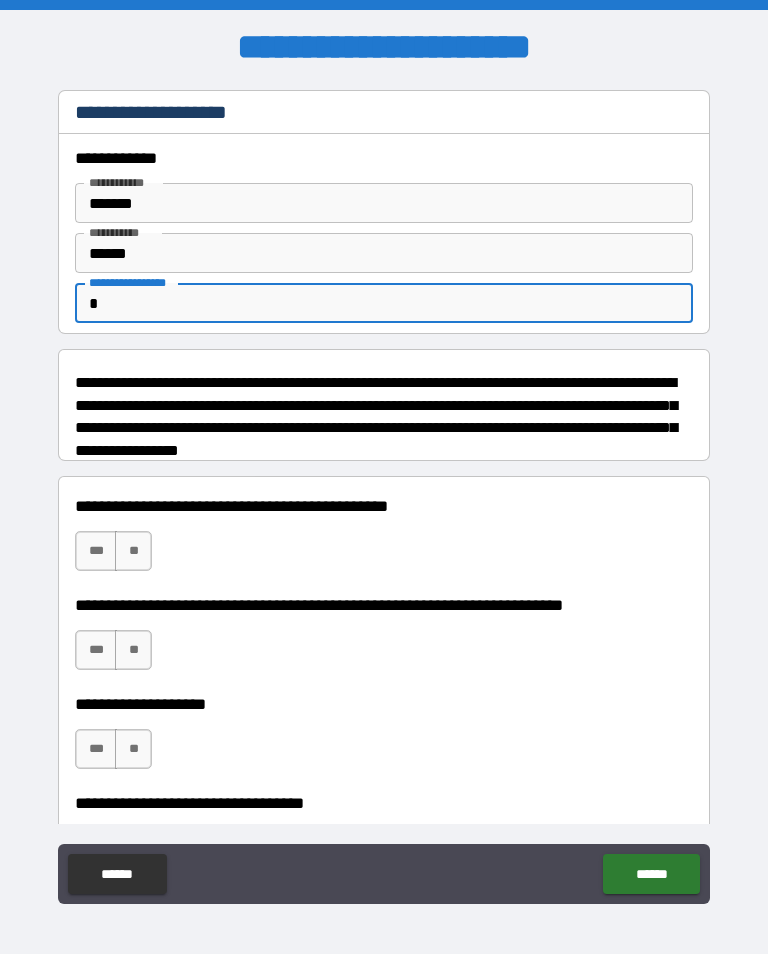 type 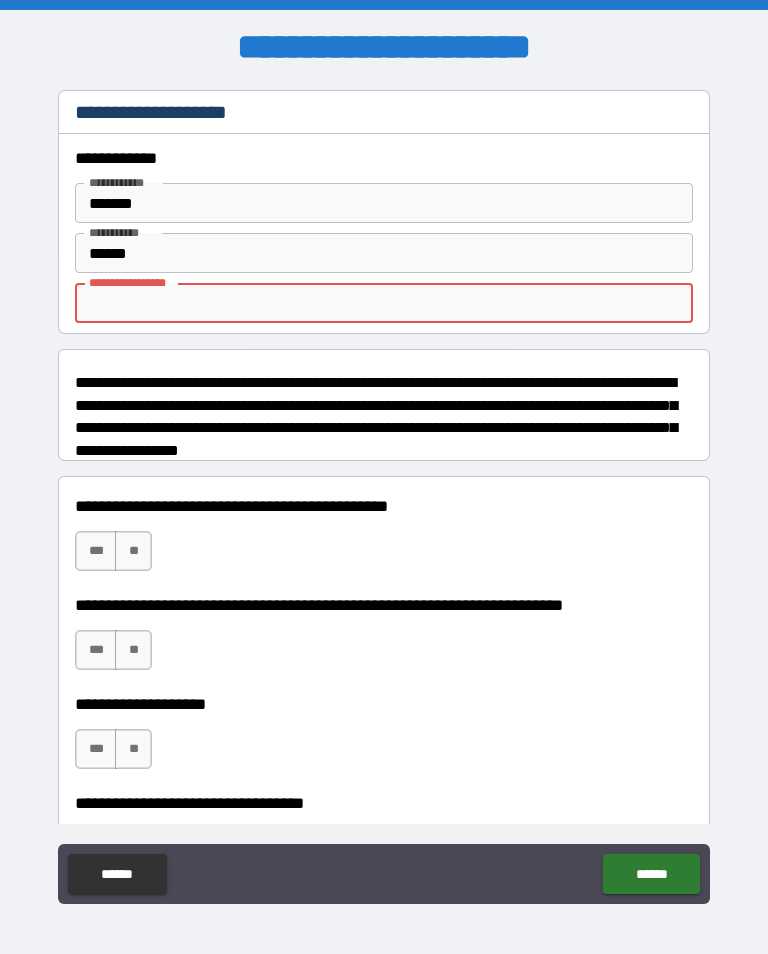 type on "*" 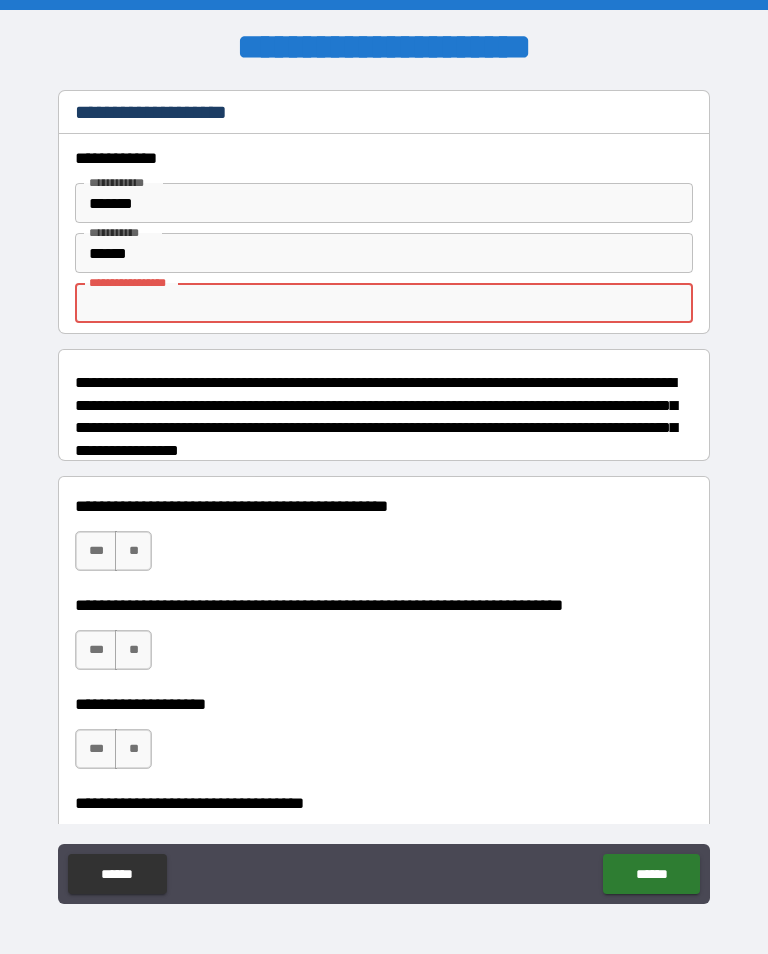 type on "*" 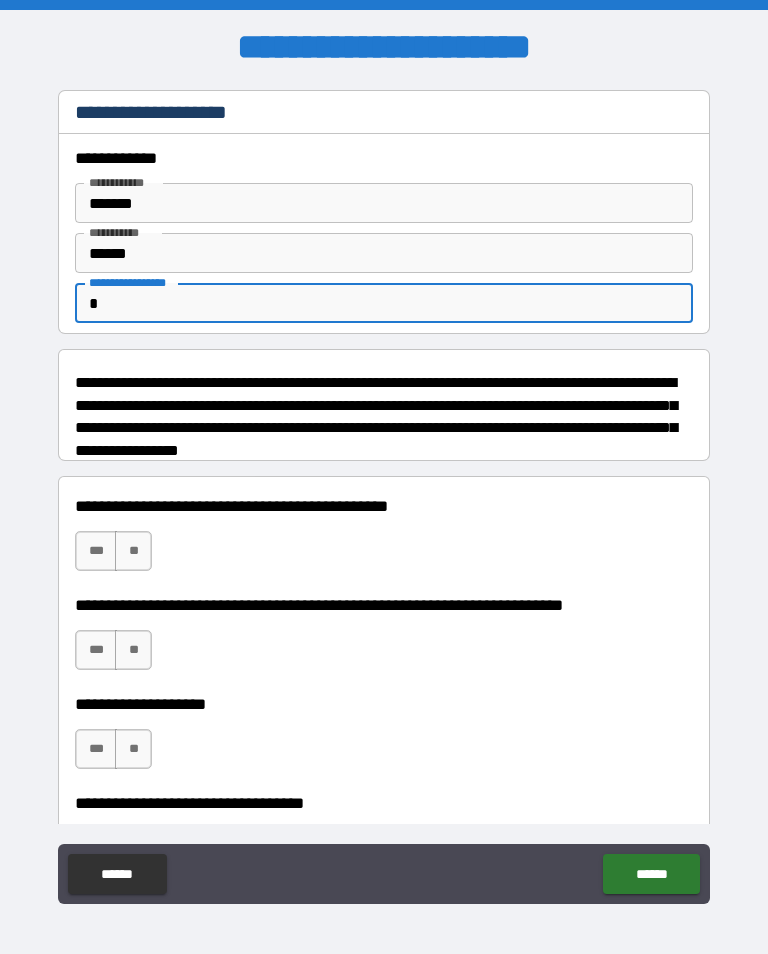 type on "**" 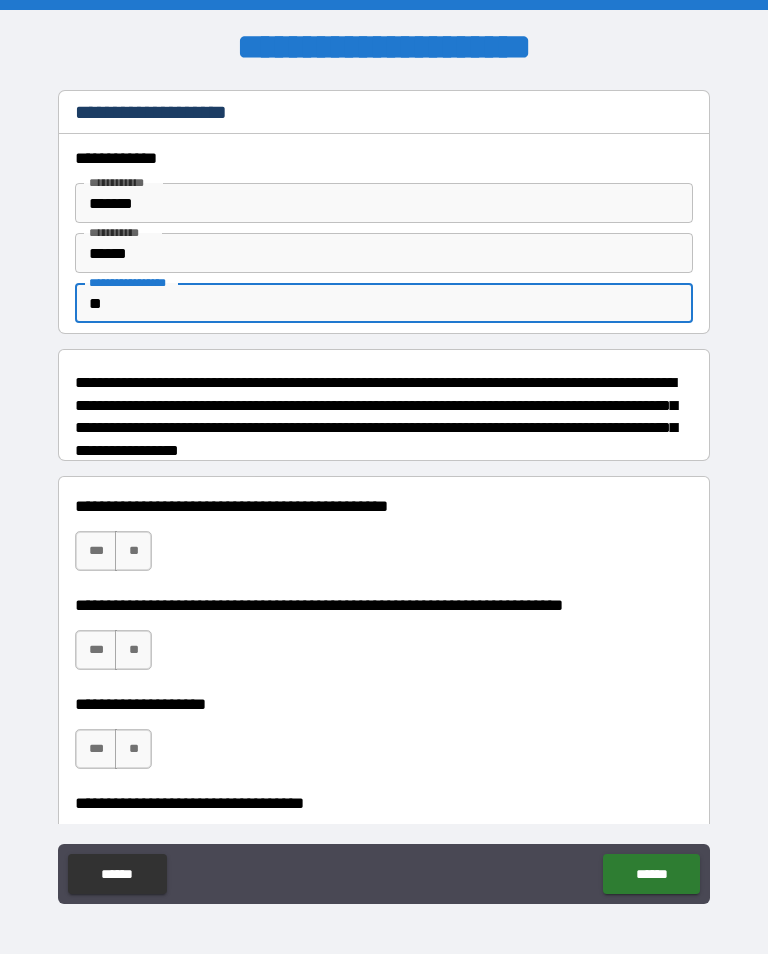 type on "*" 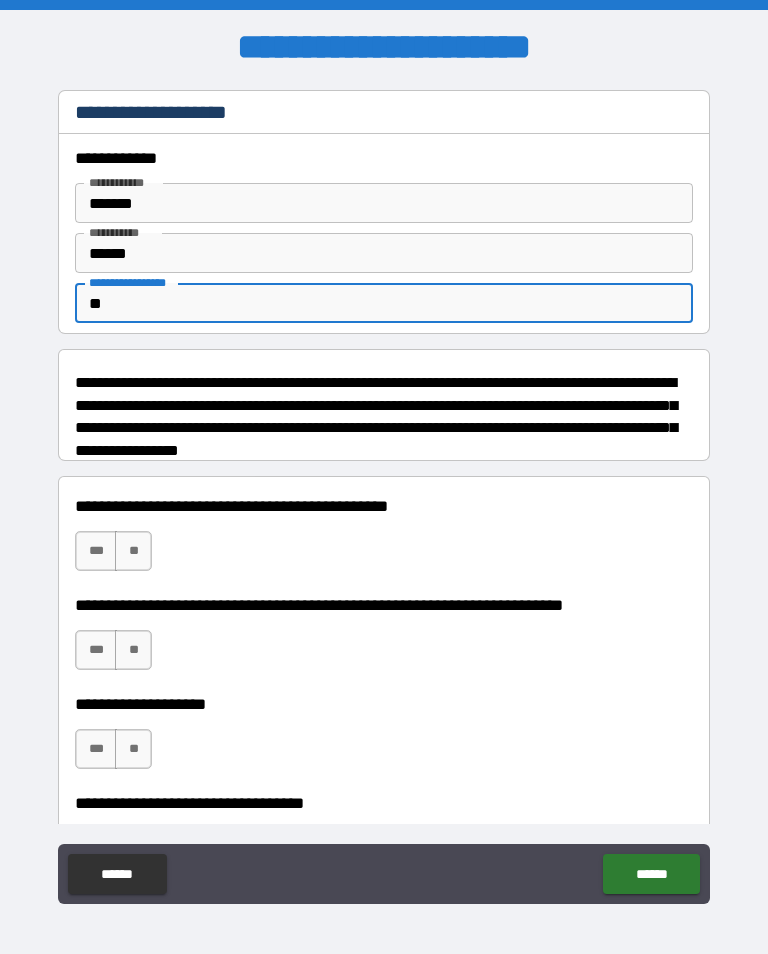 type on "***" 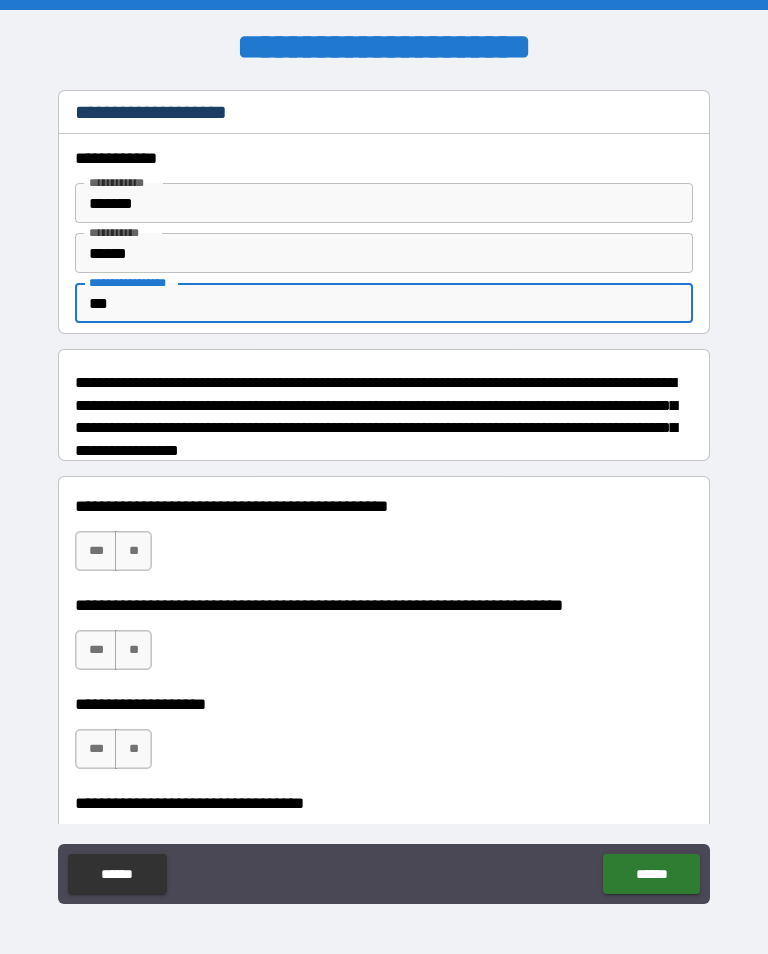 type on "*" 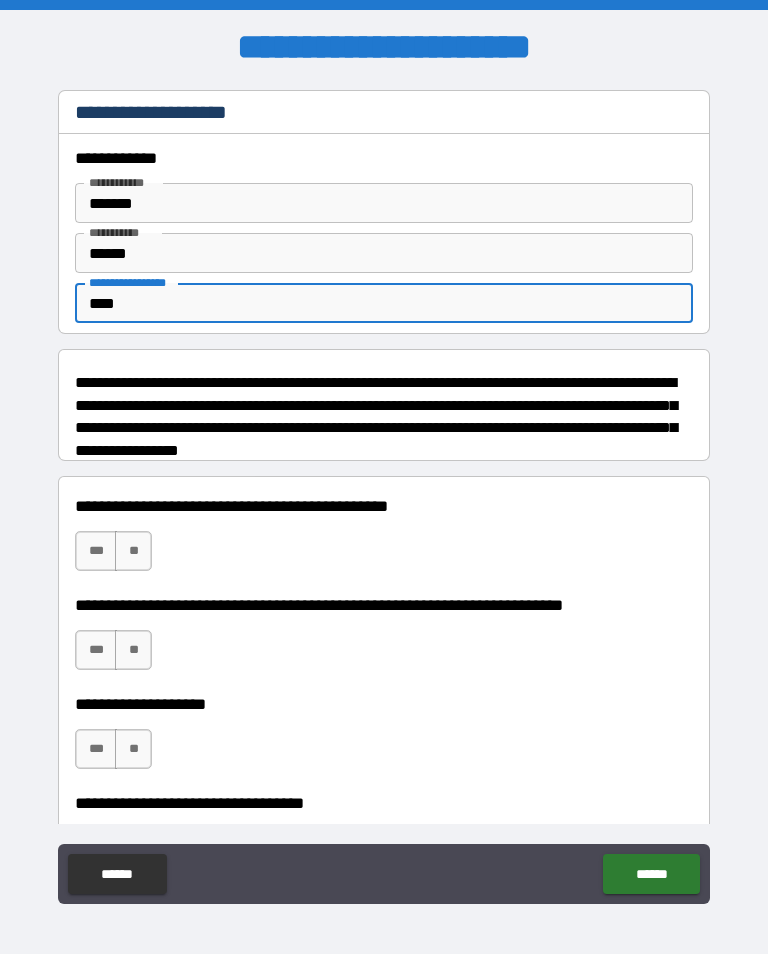 type on "*" 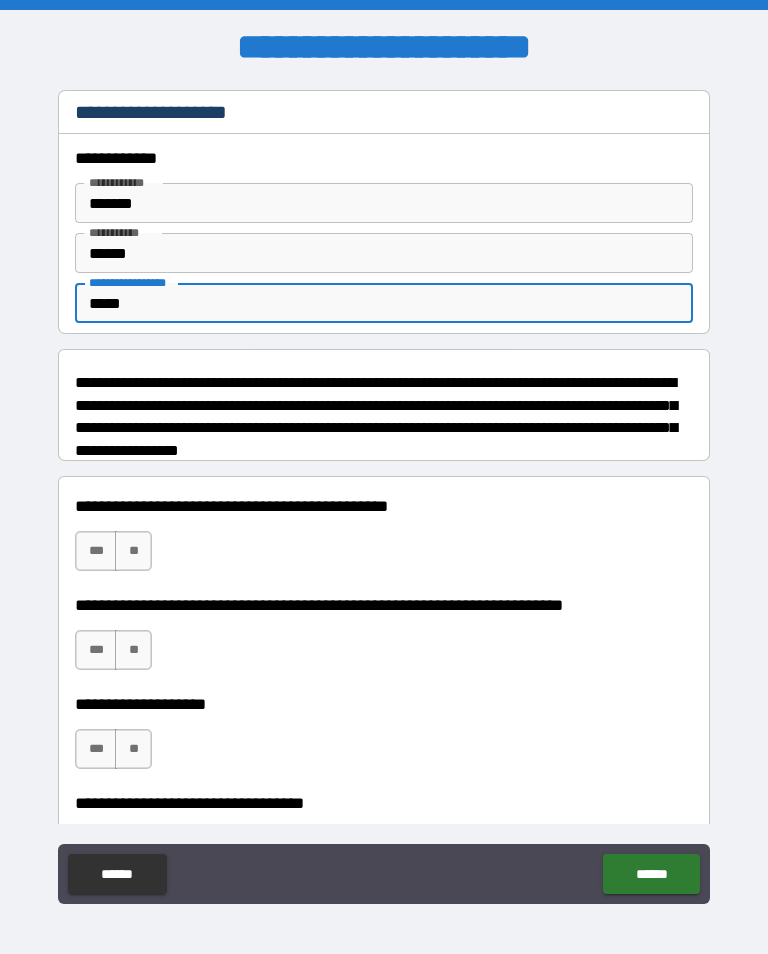 type on "*" 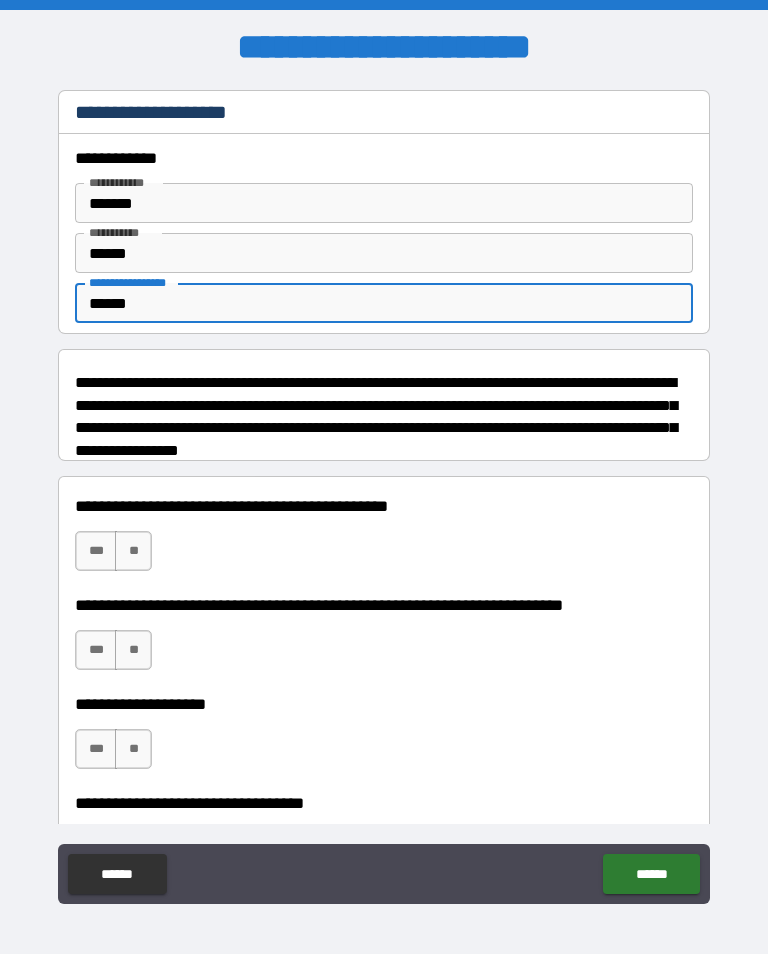 type on "*" 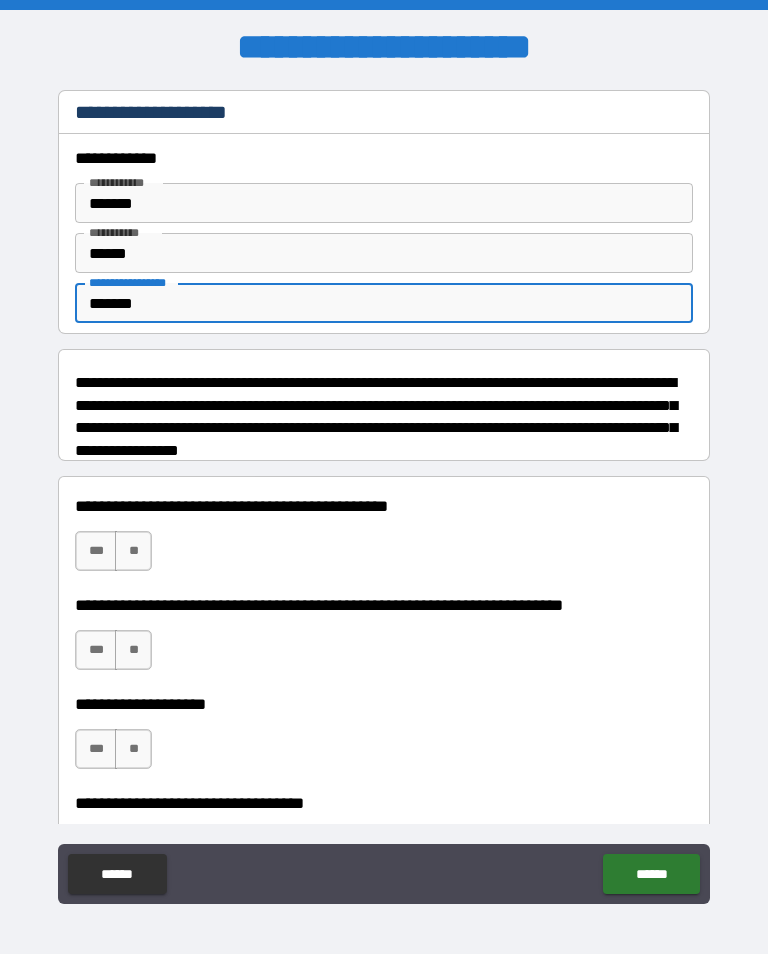type on "*" 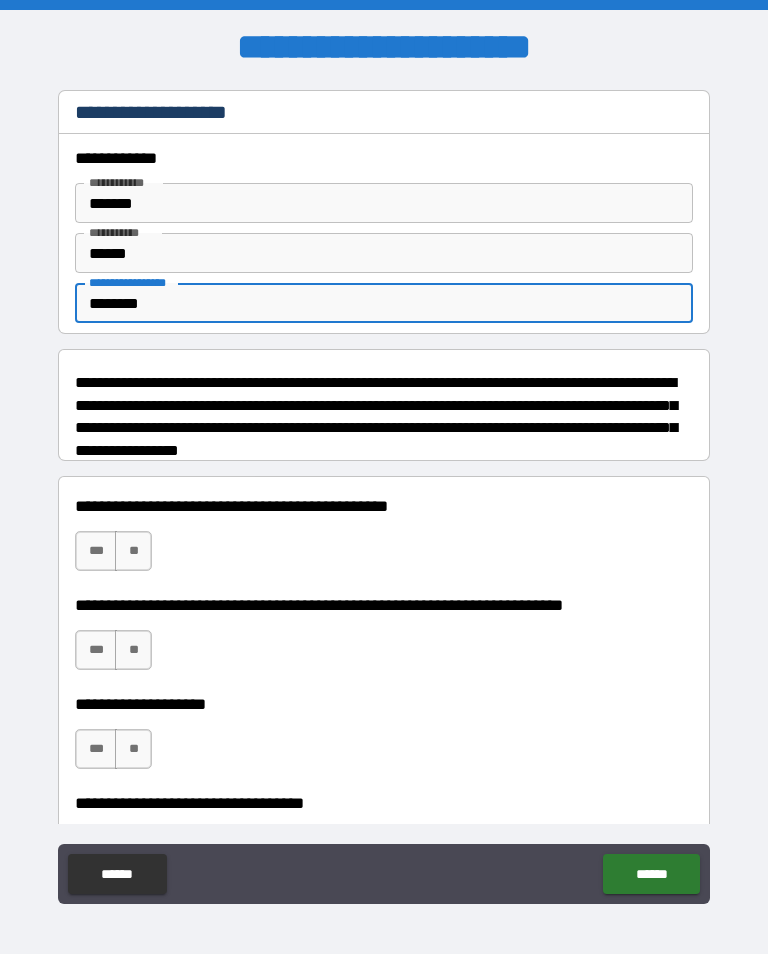 type on "*" 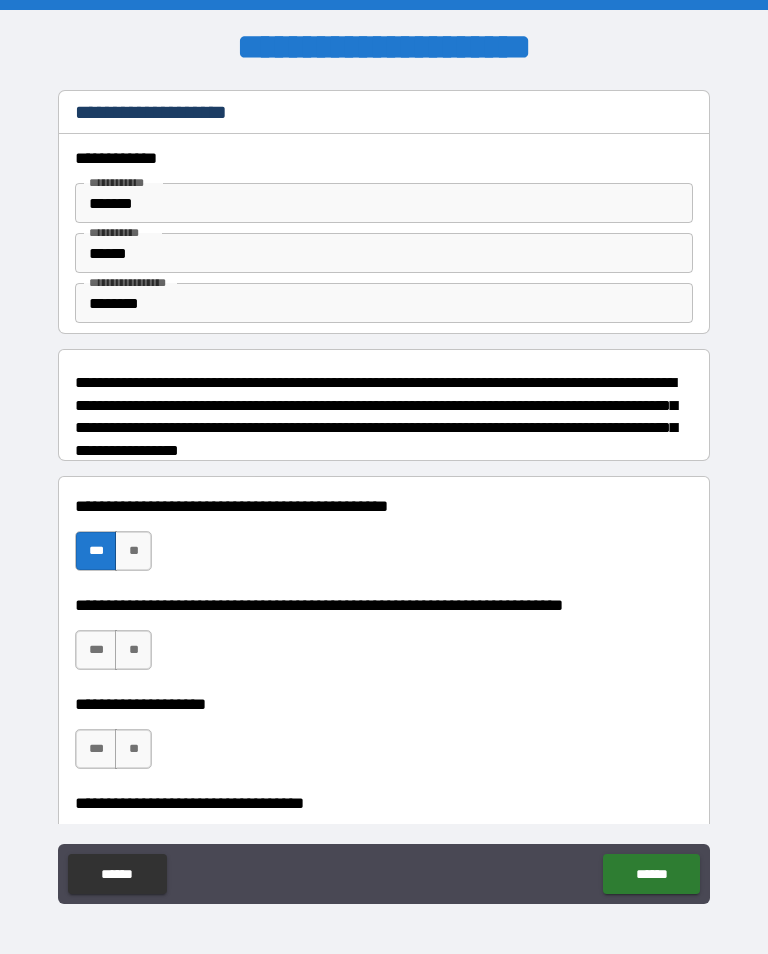 click on "**" at bounding box center (133, 650) 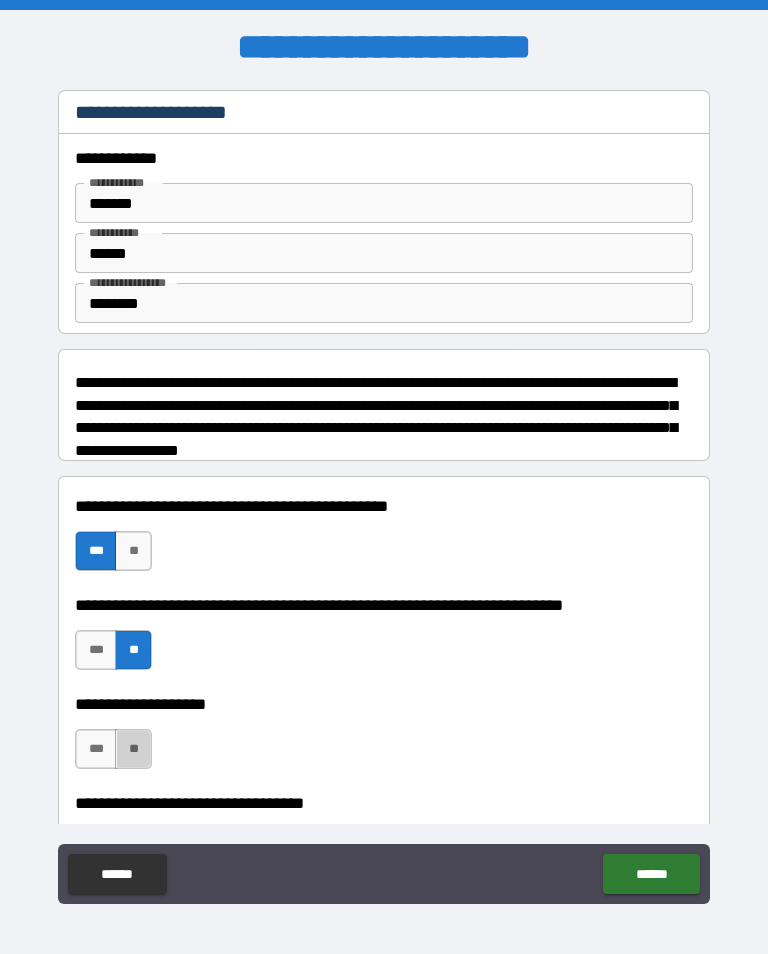 click on "**" at bounding box center [133, 749] 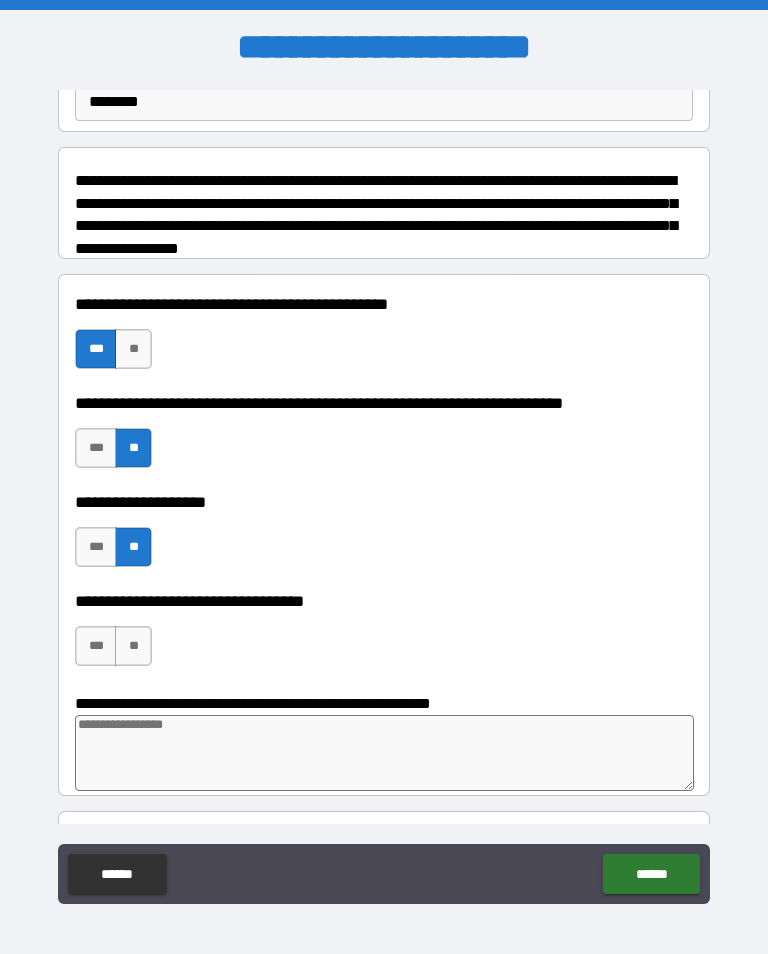 scroll, scrollTop: 258, scrollLeft: 0, axis: vertical 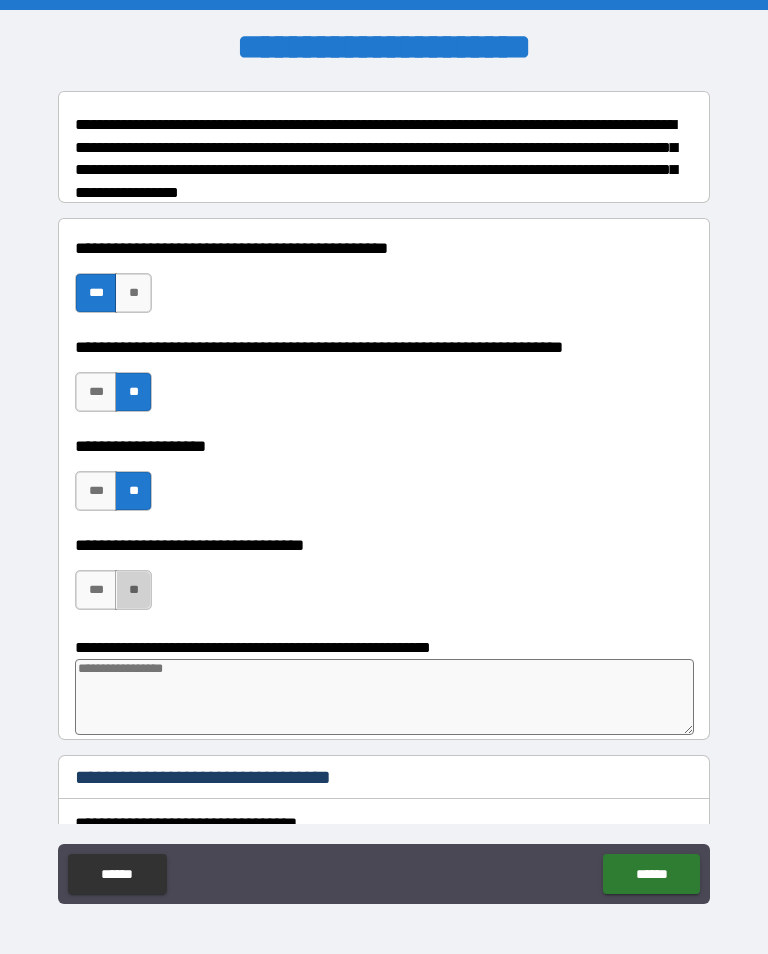 click on "**" at bounding box center [133, 590] 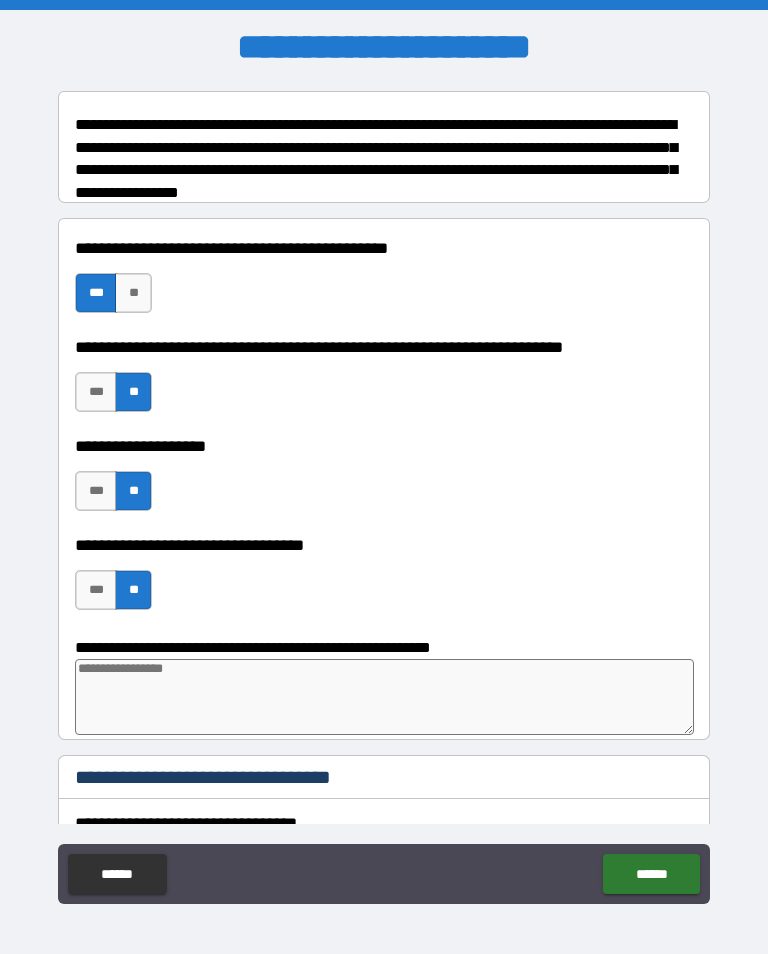 type on "*" 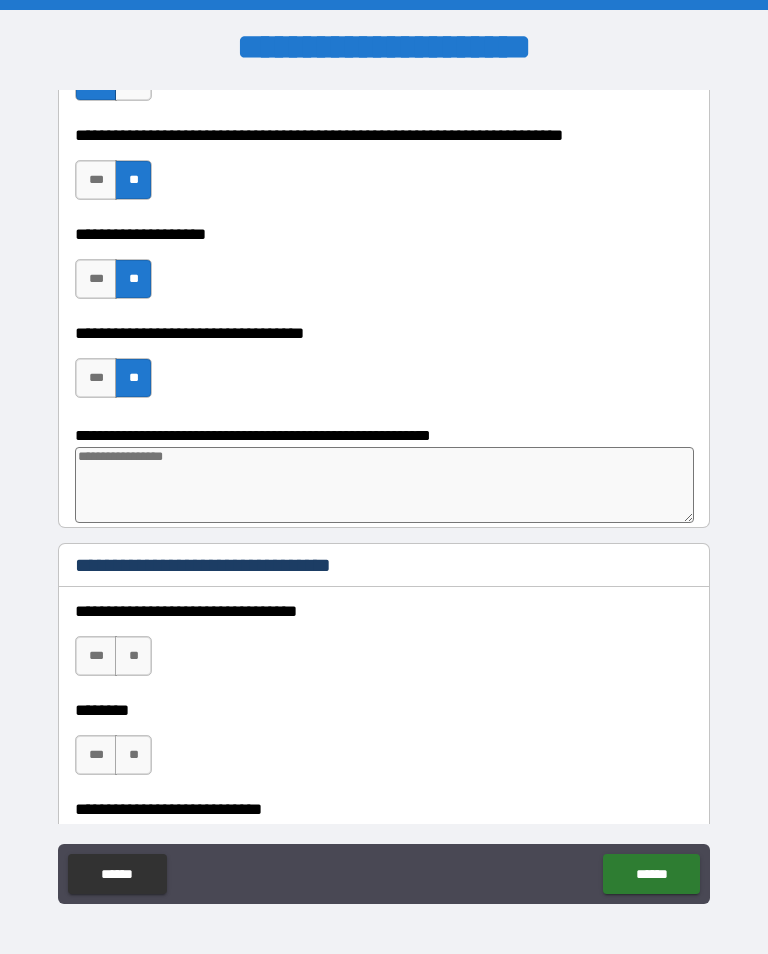 scroll, scrollTop: 470, scrollLeft: 0, axis: vertical 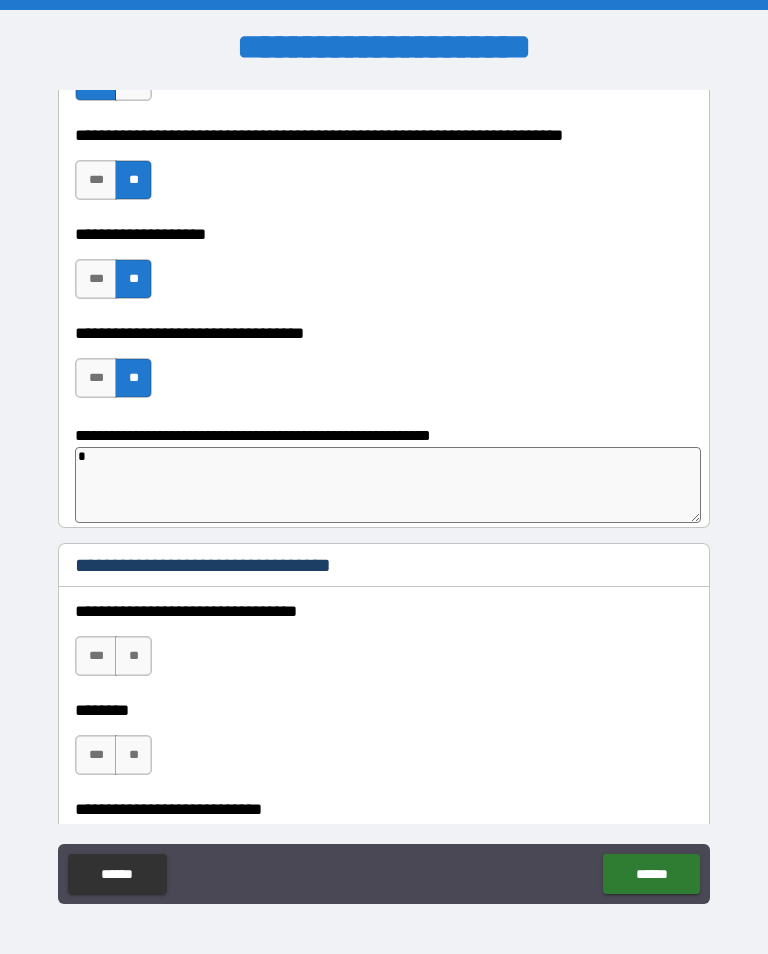 type on "**" 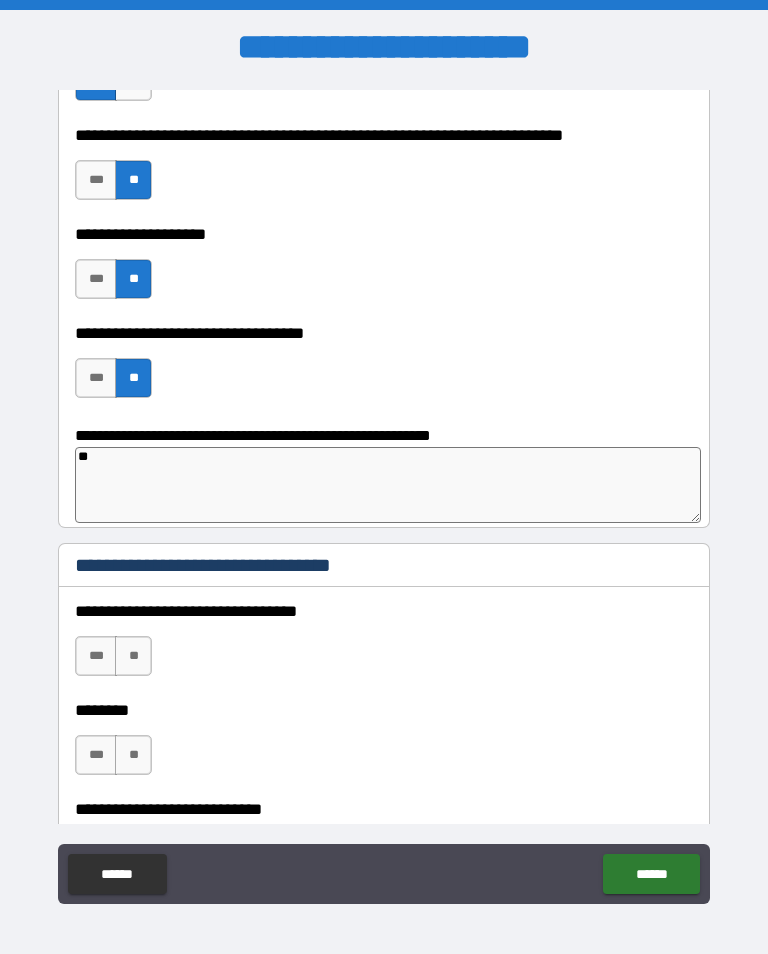 type on "*" 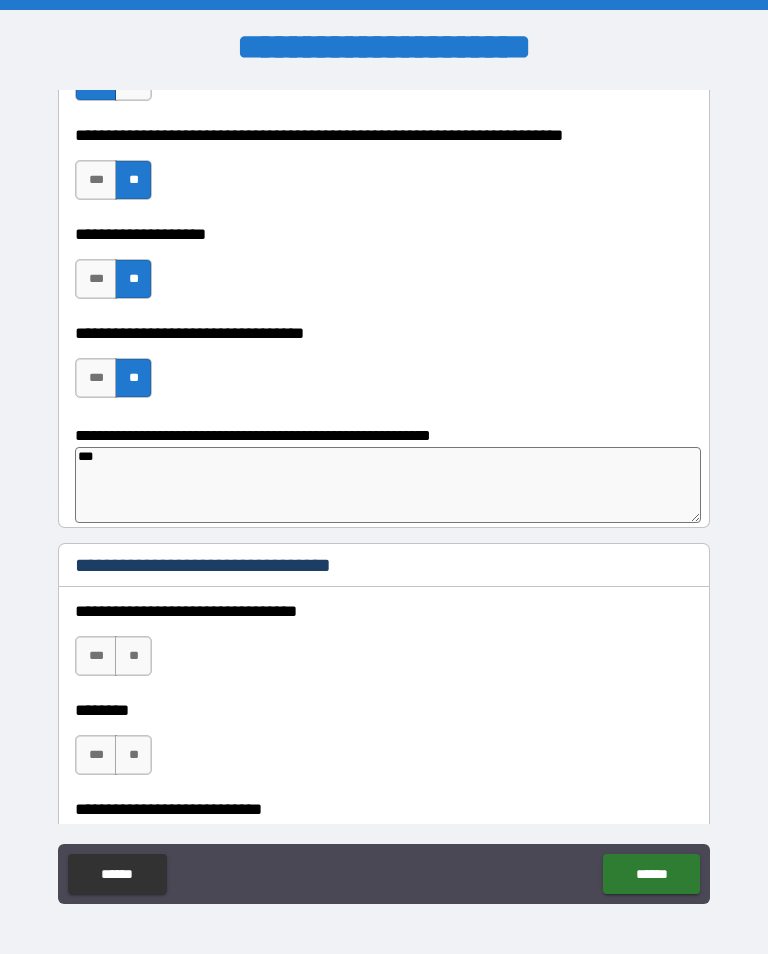 type on "*" 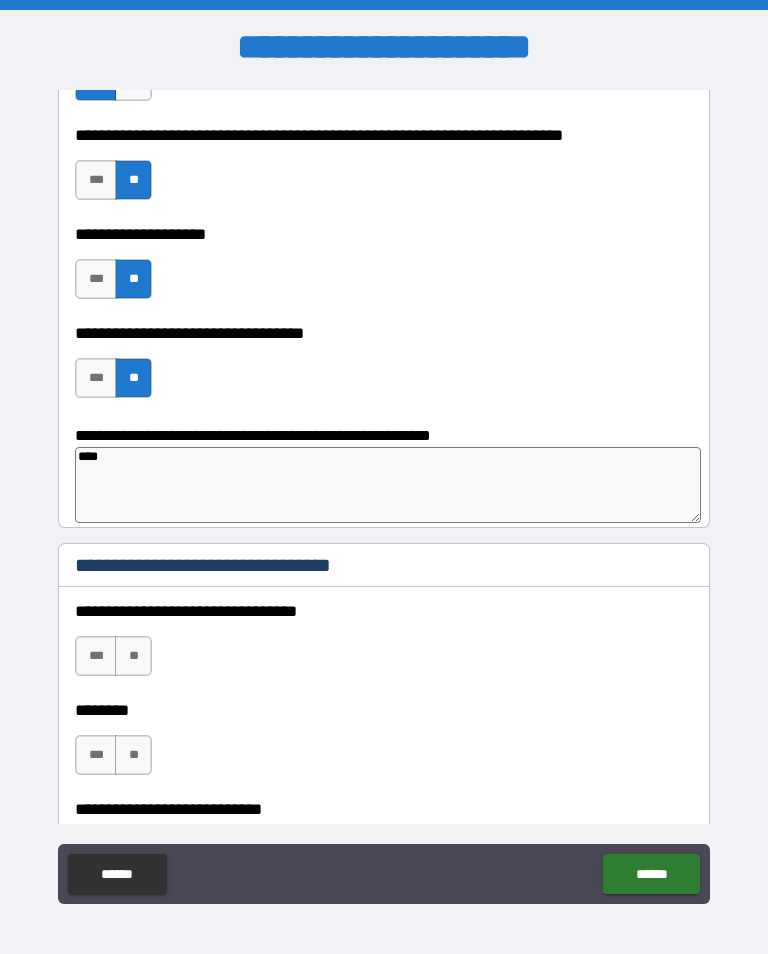 type on "*****" 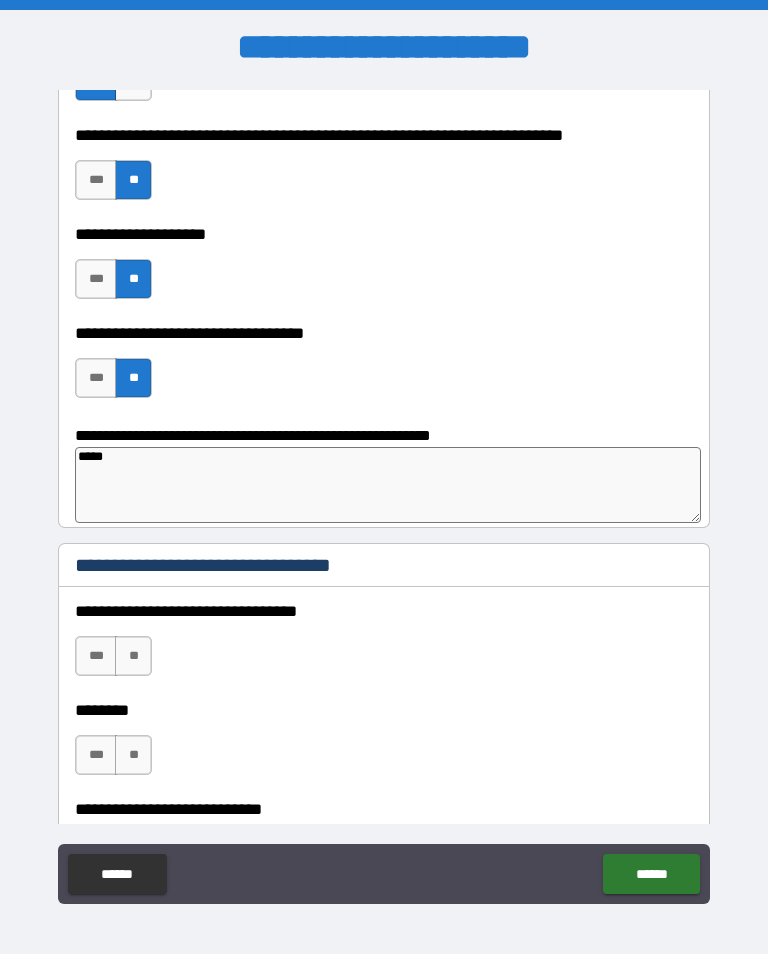 type on "*" 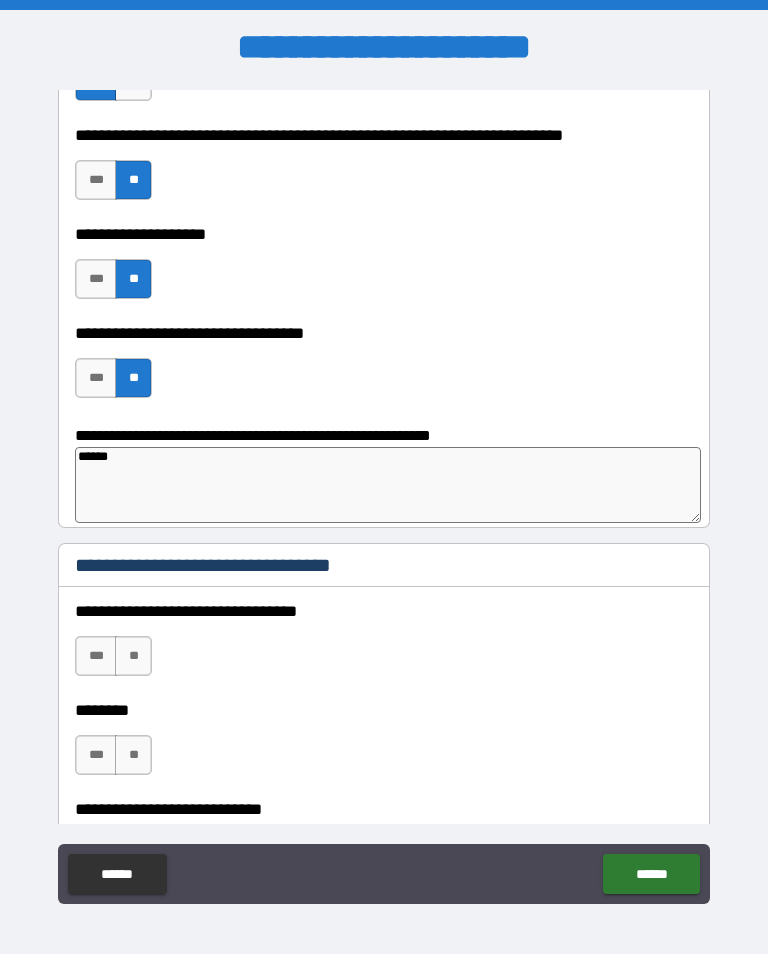 type on "*" 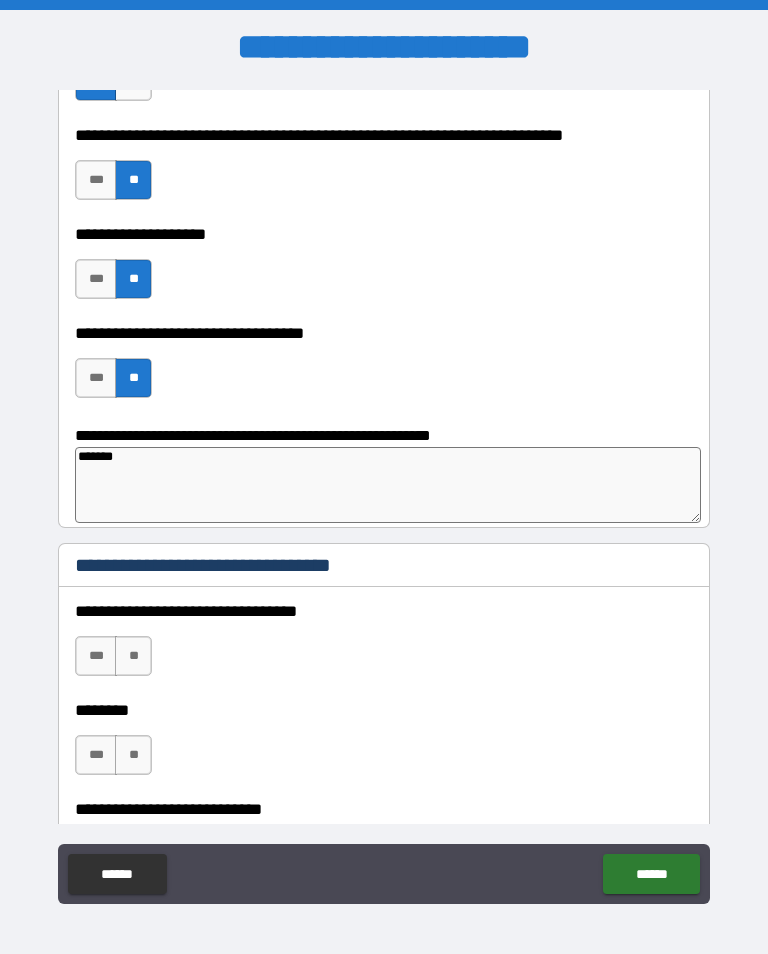 type on "*" 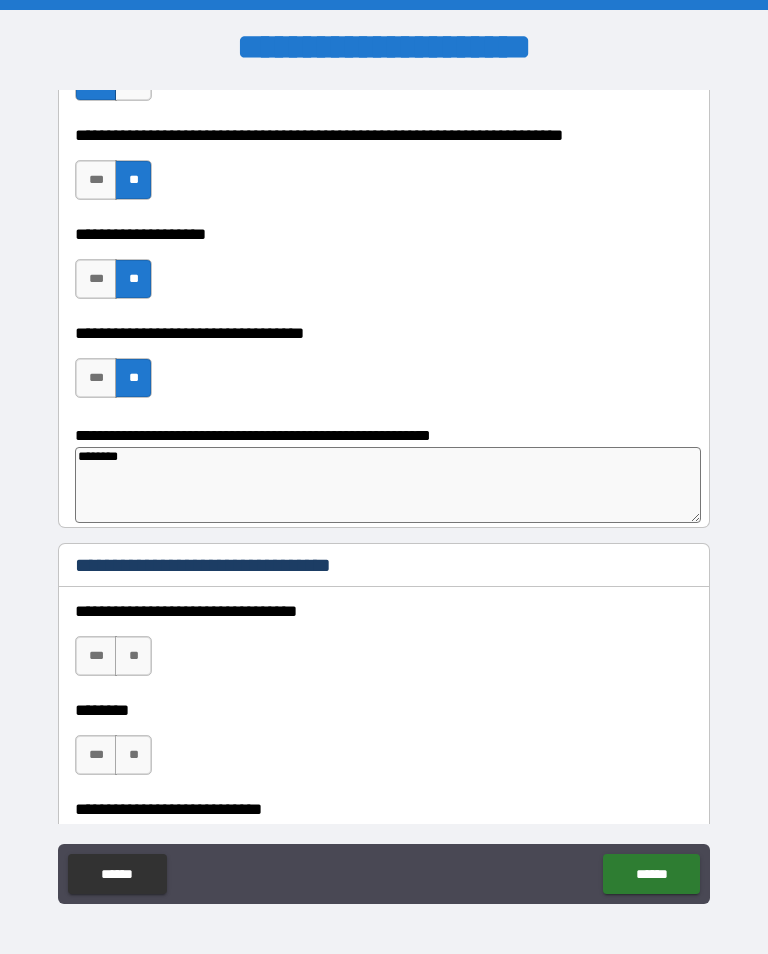 type on "*" 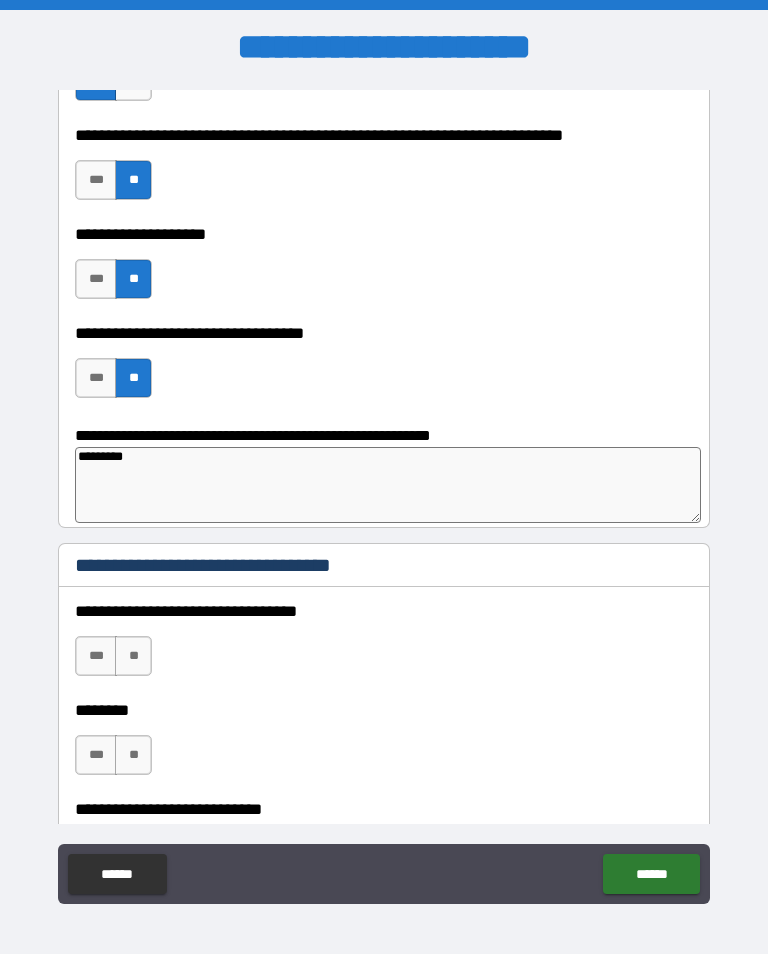 type on "*" 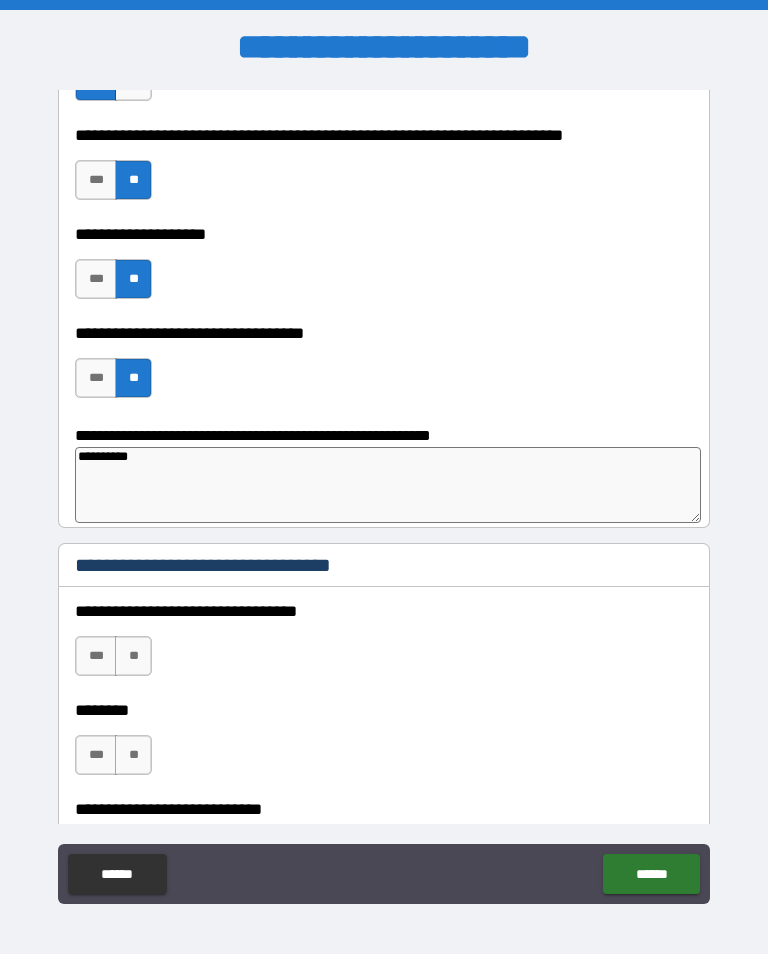 type on "*" 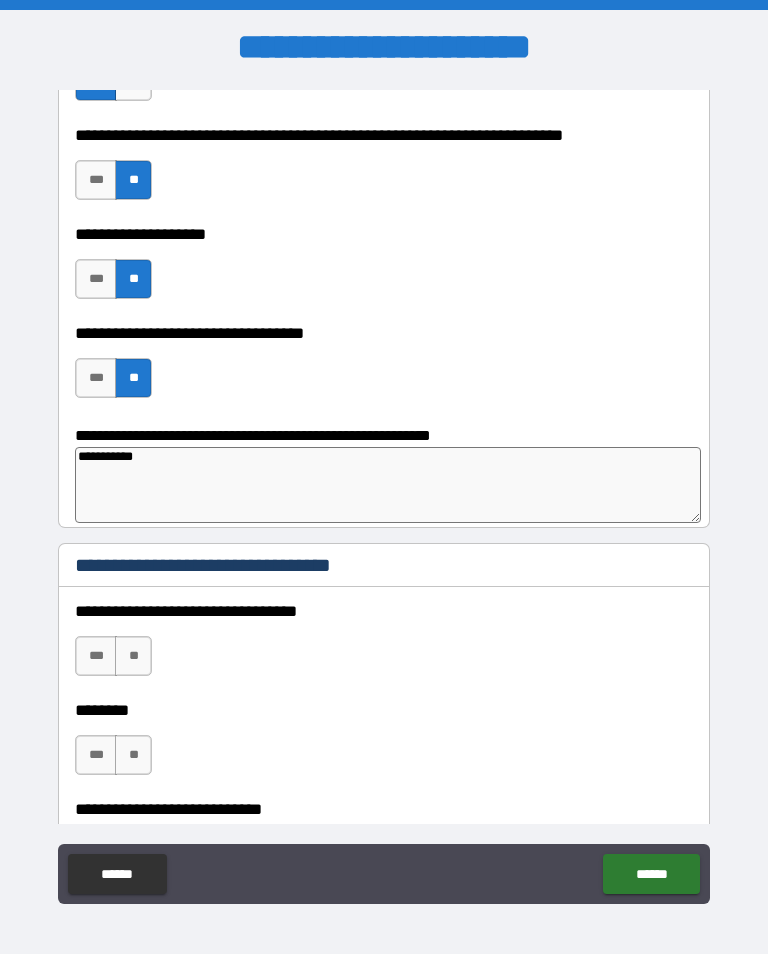 type on "*" 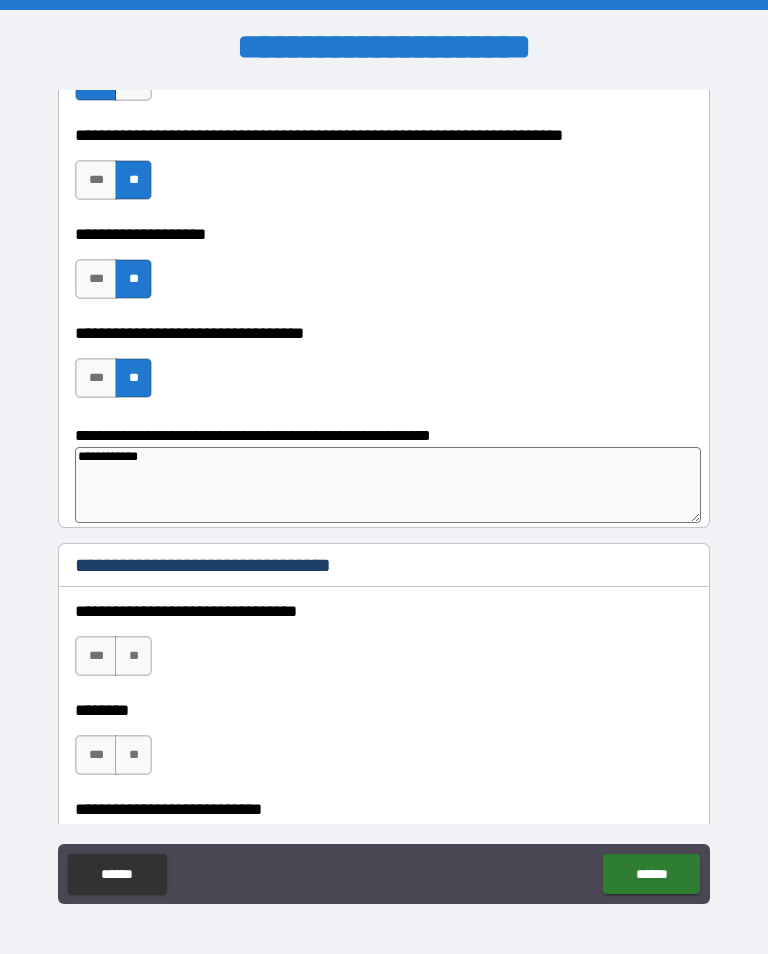 type on "*" 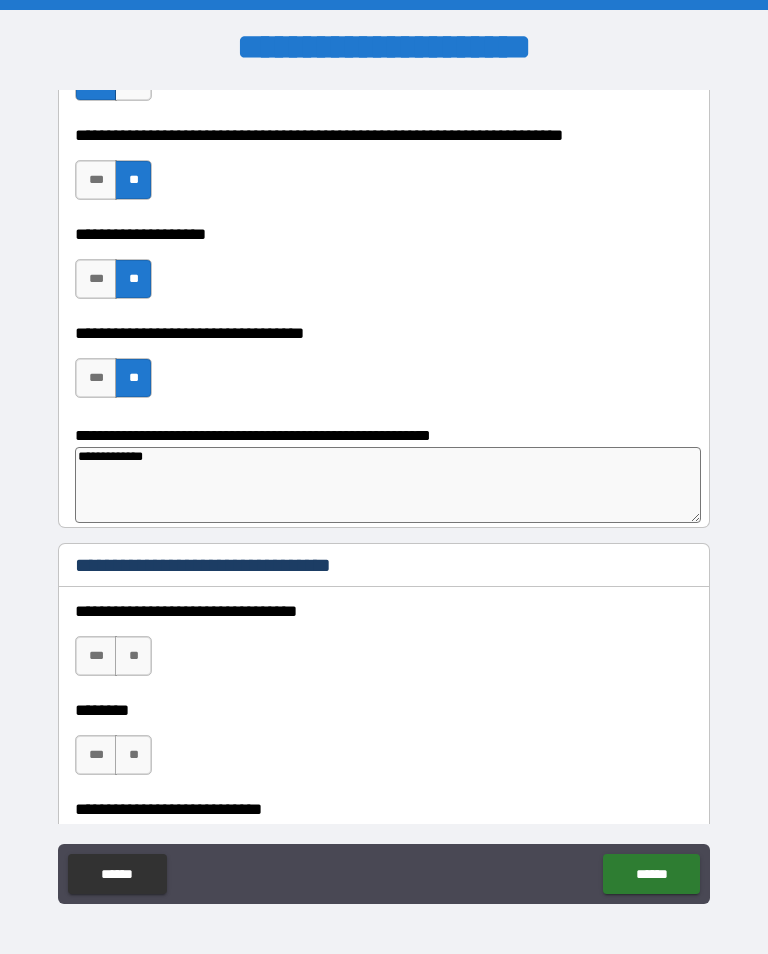type on "**********" 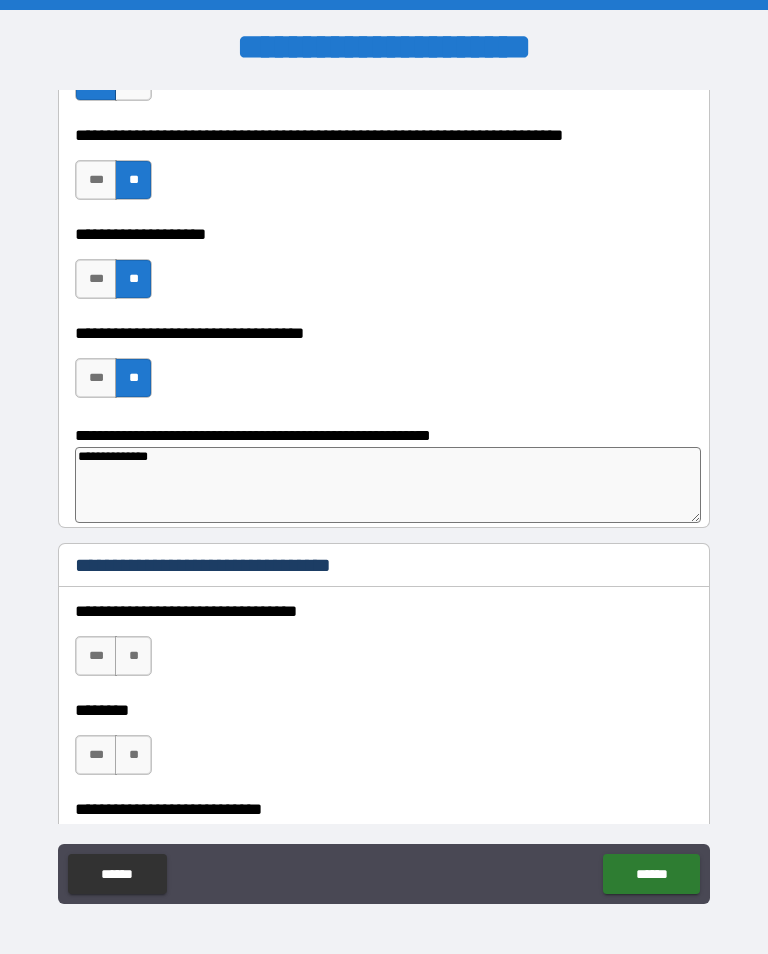 type on "*" 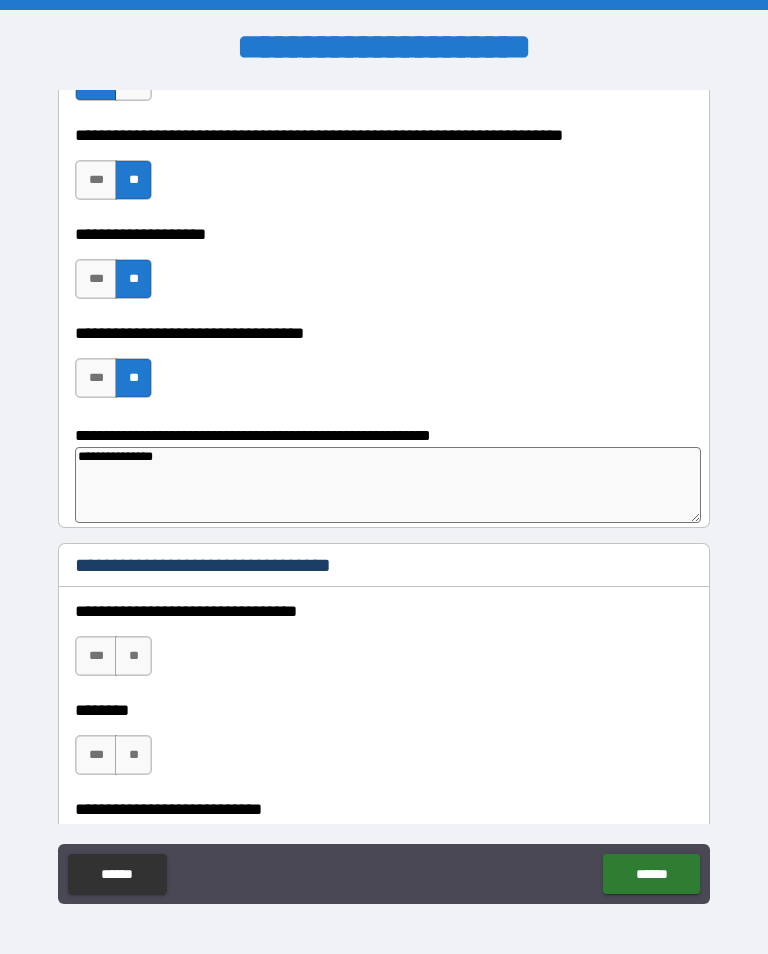 type on "*" 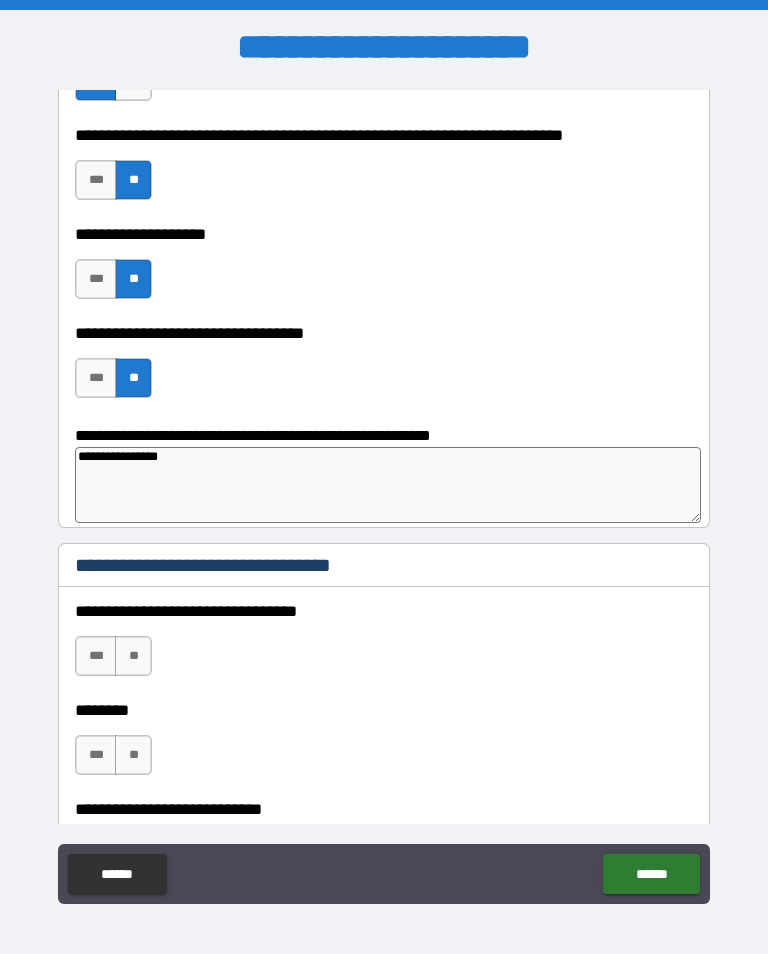 type on "*" 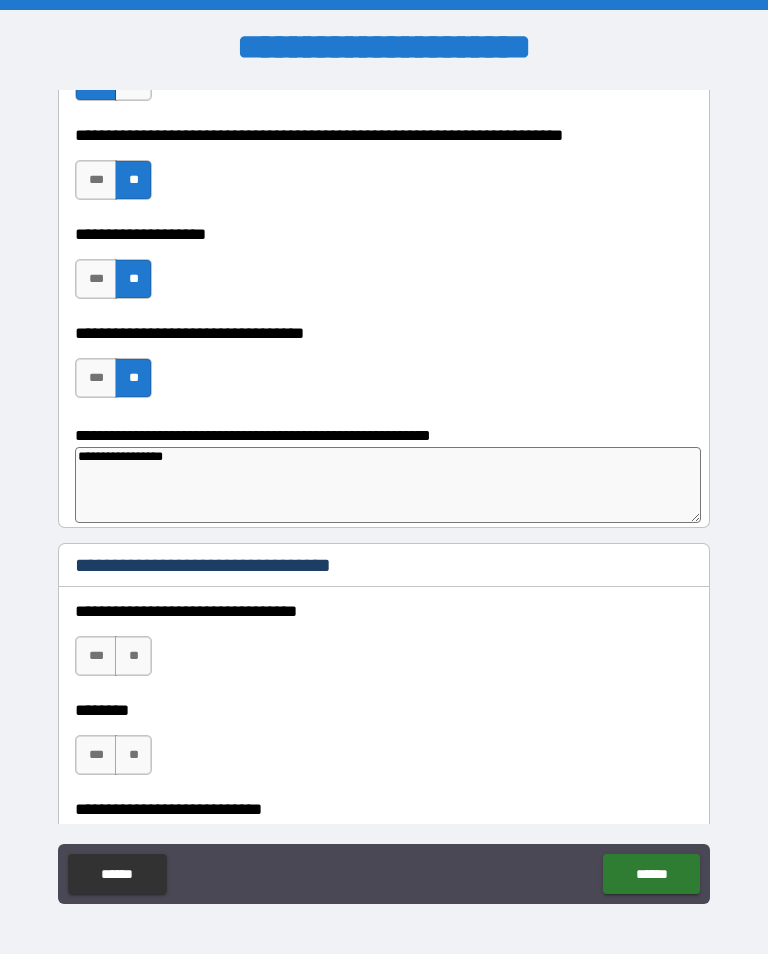 type on "*" 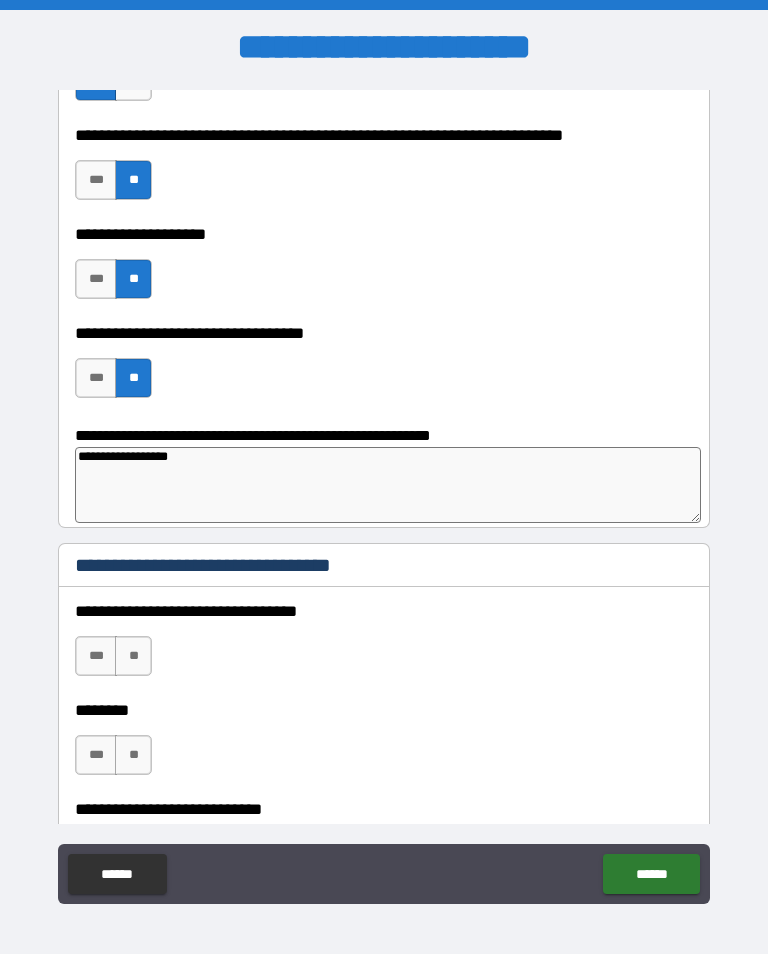 type on "*" 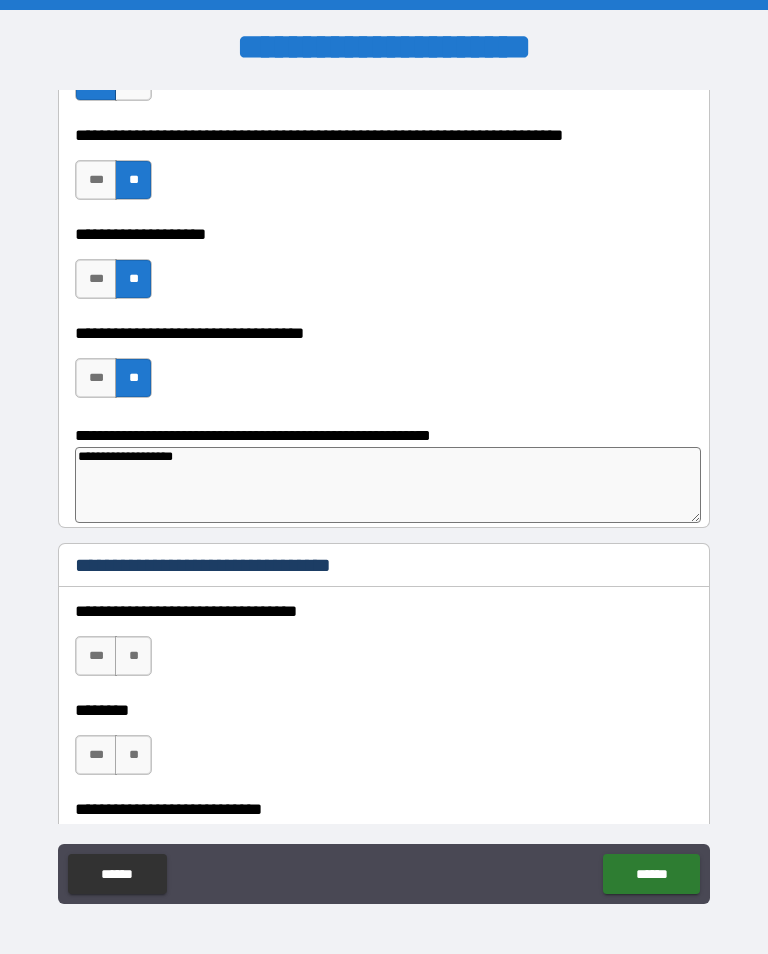 type on "*" 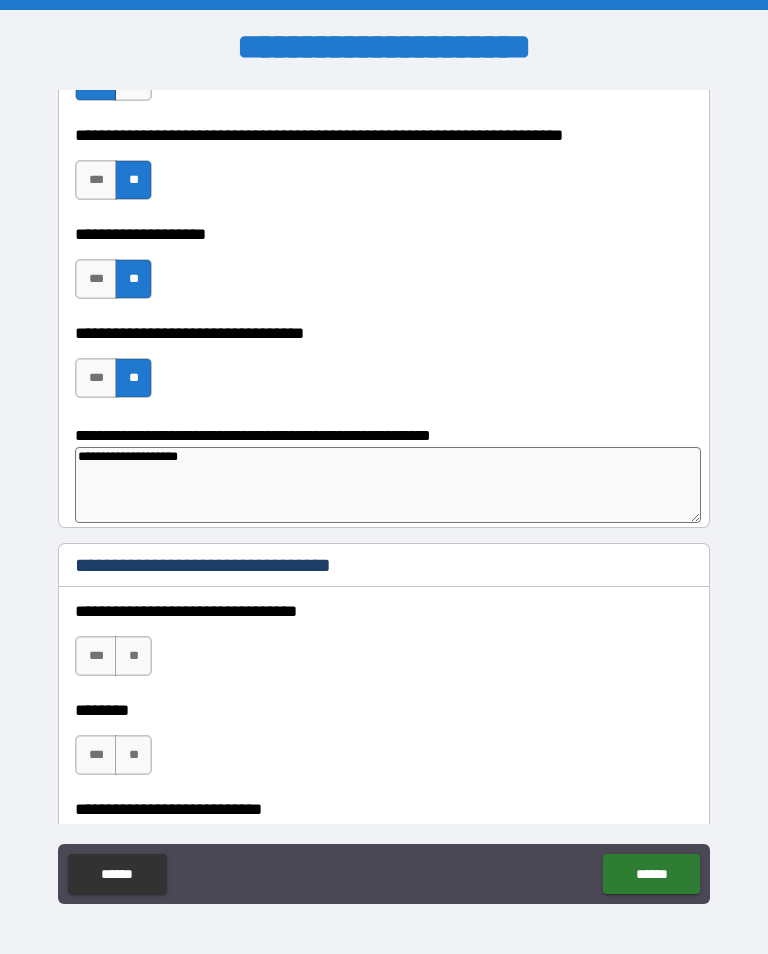 type on "*" 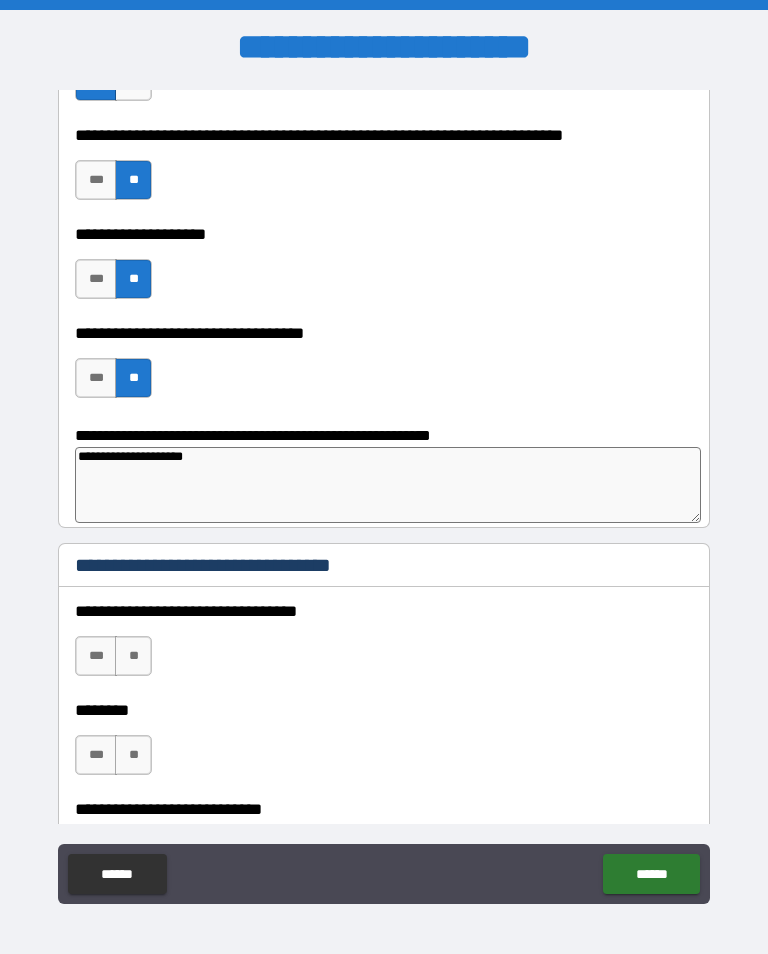 type on "*" 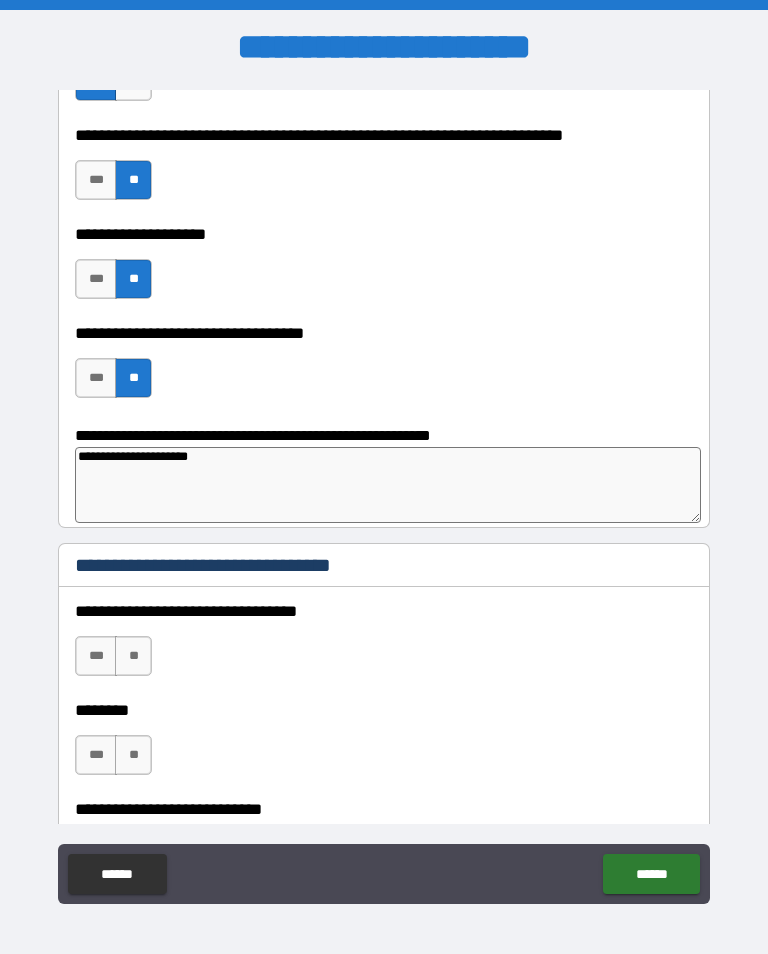 type on "**********" 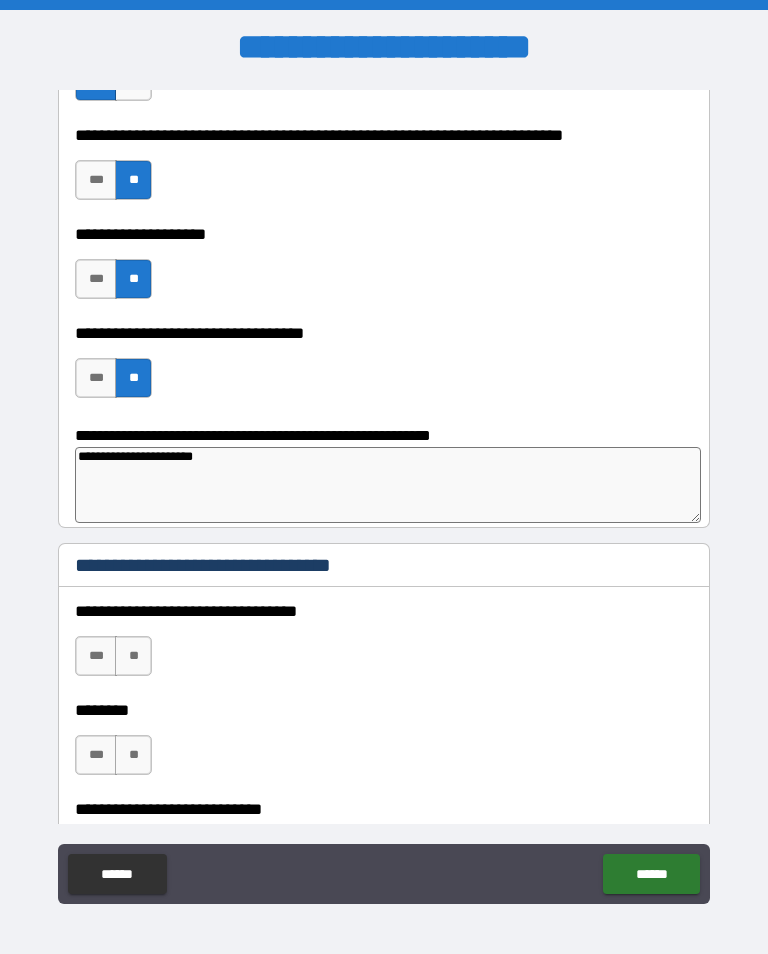 type on "*" 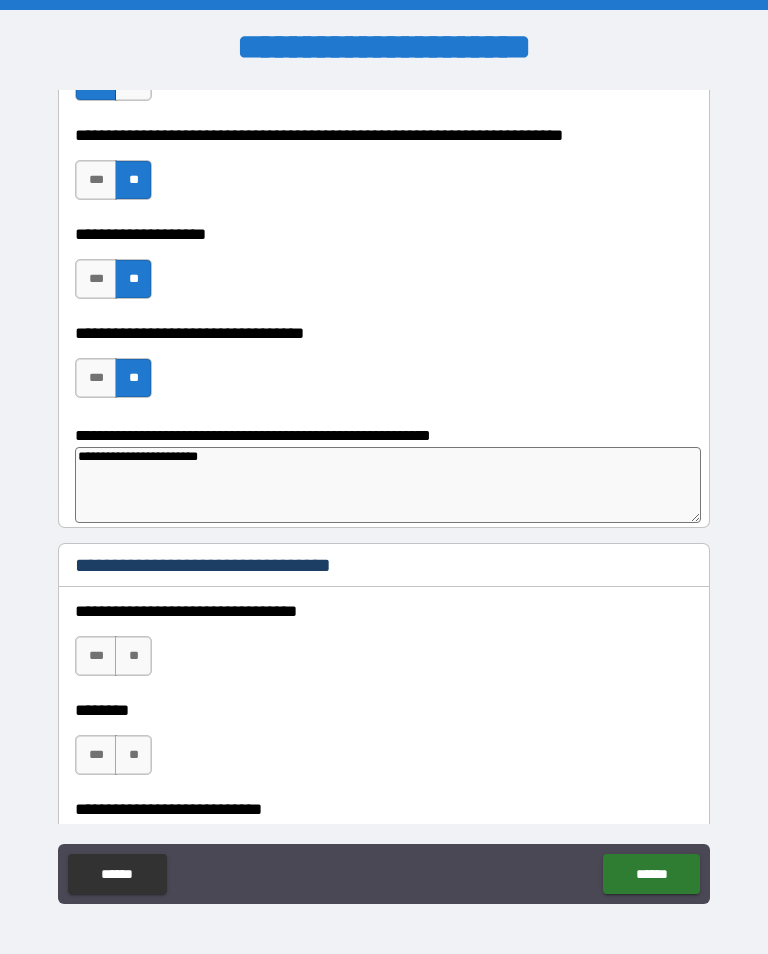 type on "*" 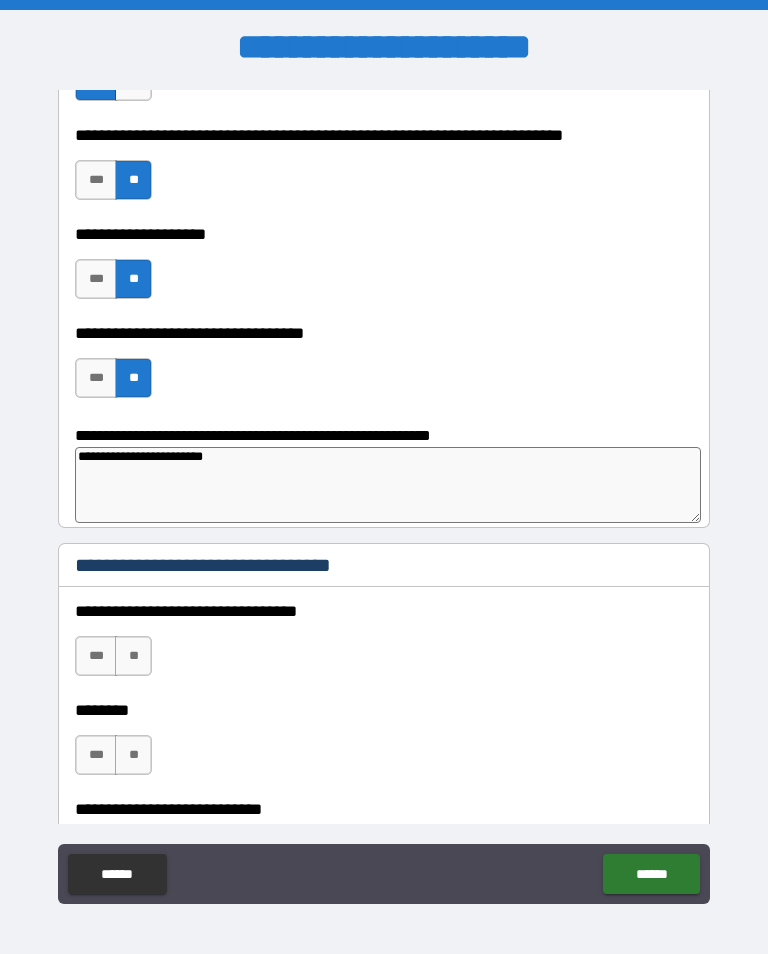 type on "*" 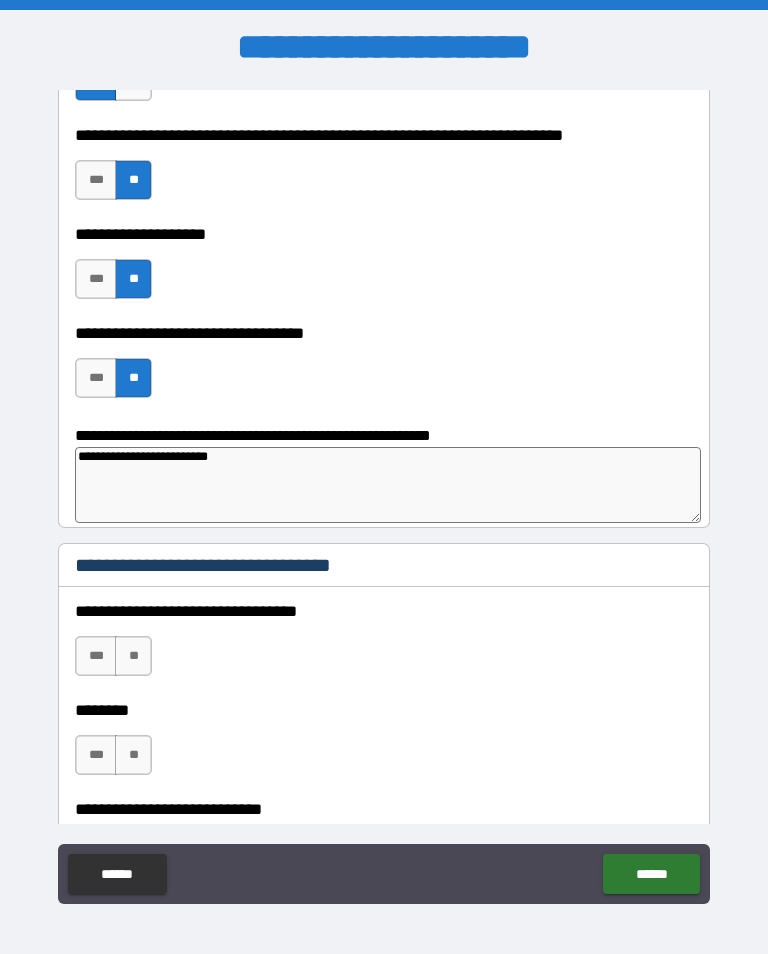 type on "*" 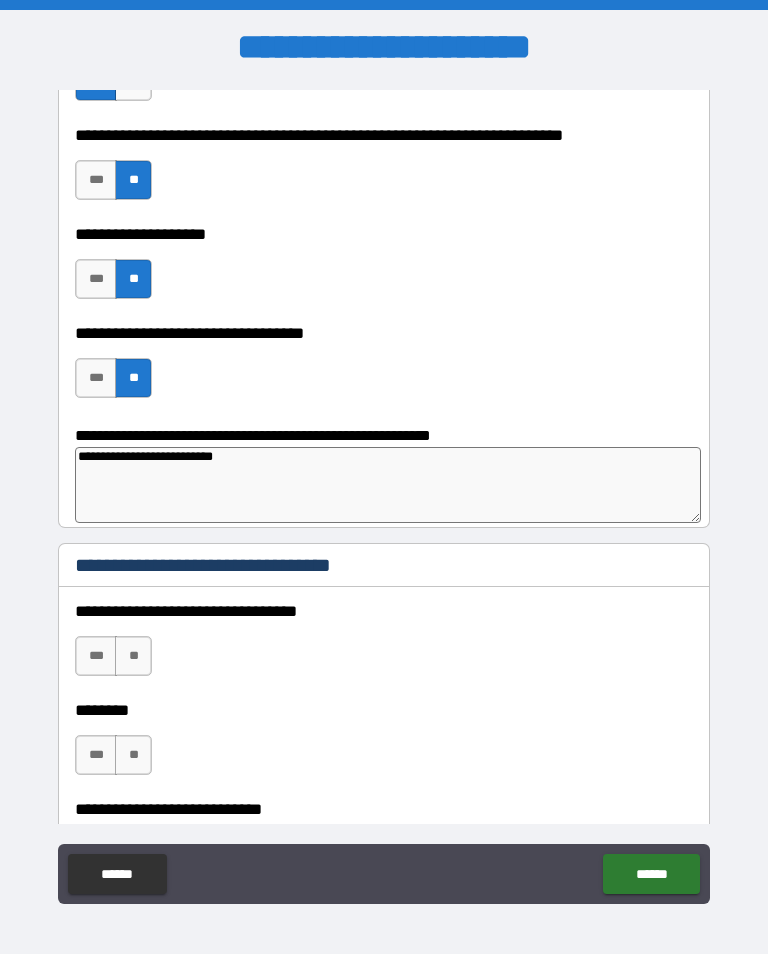 type on "*" 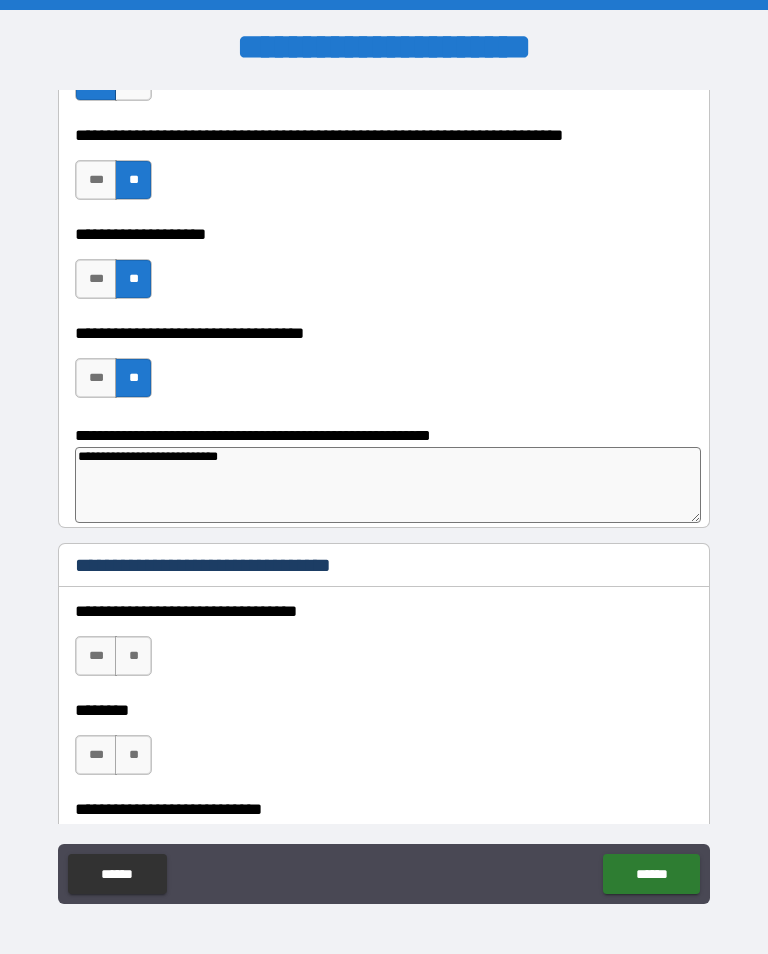 type on "*" 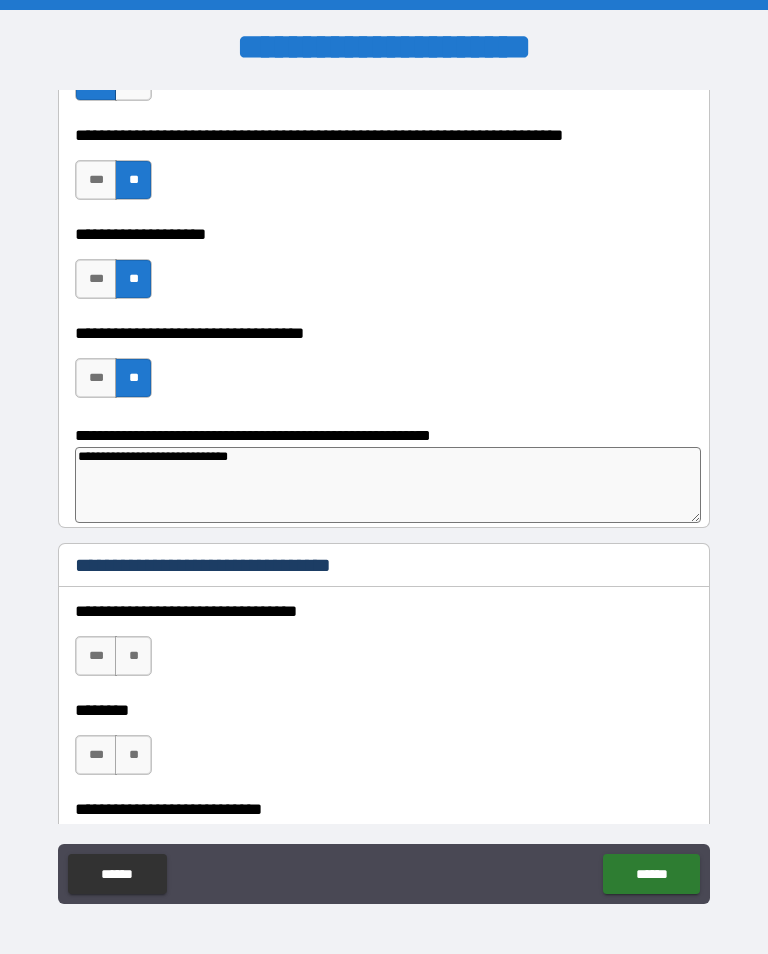 type on "*" 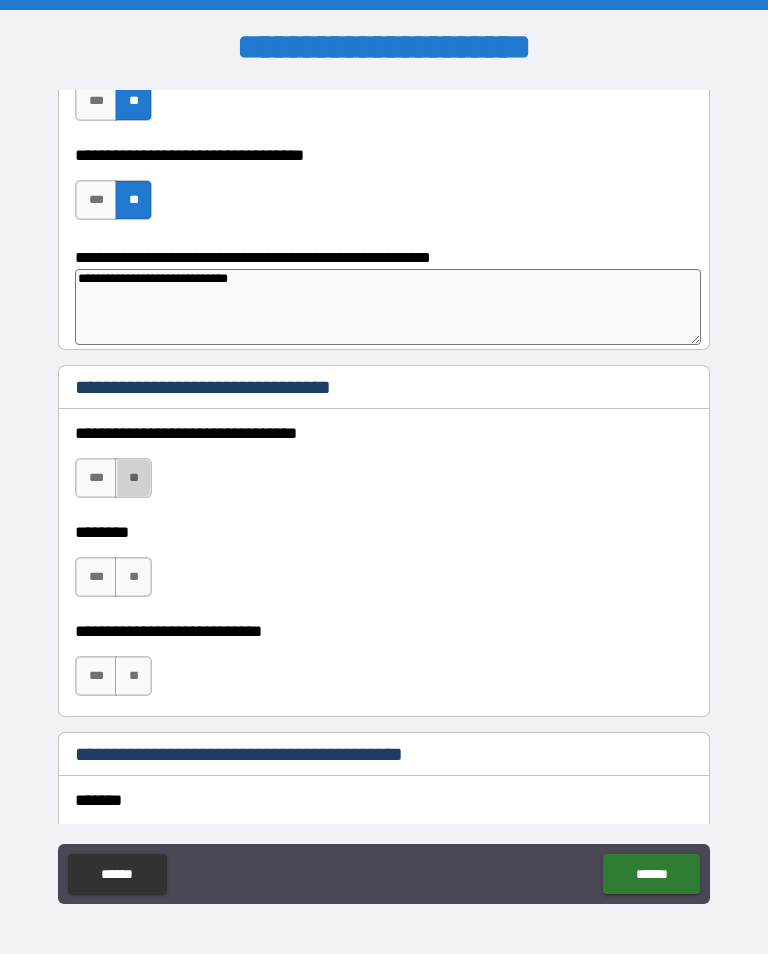type on "**********" 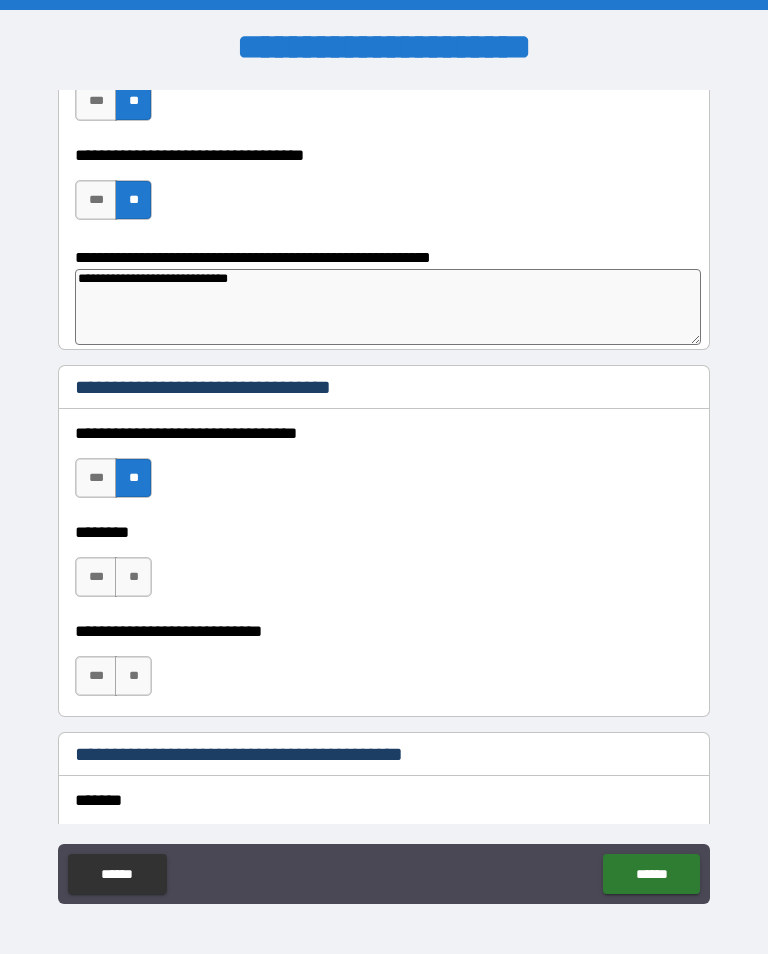 click on "**" at bounding box center [133, 577] 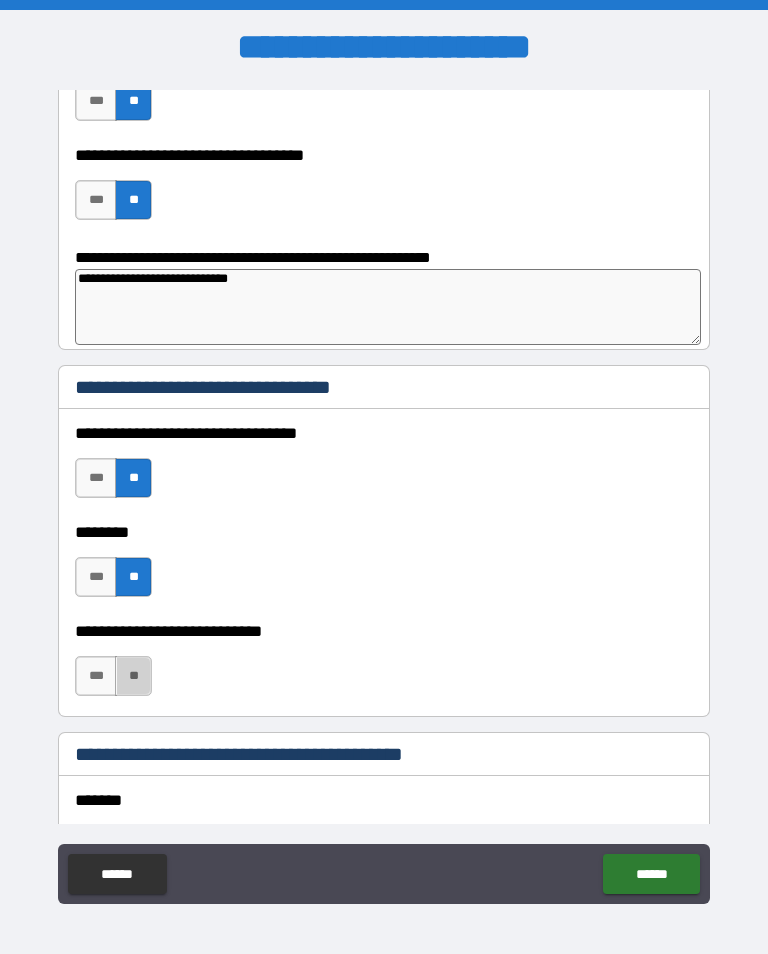 click on "**" at bounding box center [133, 676] 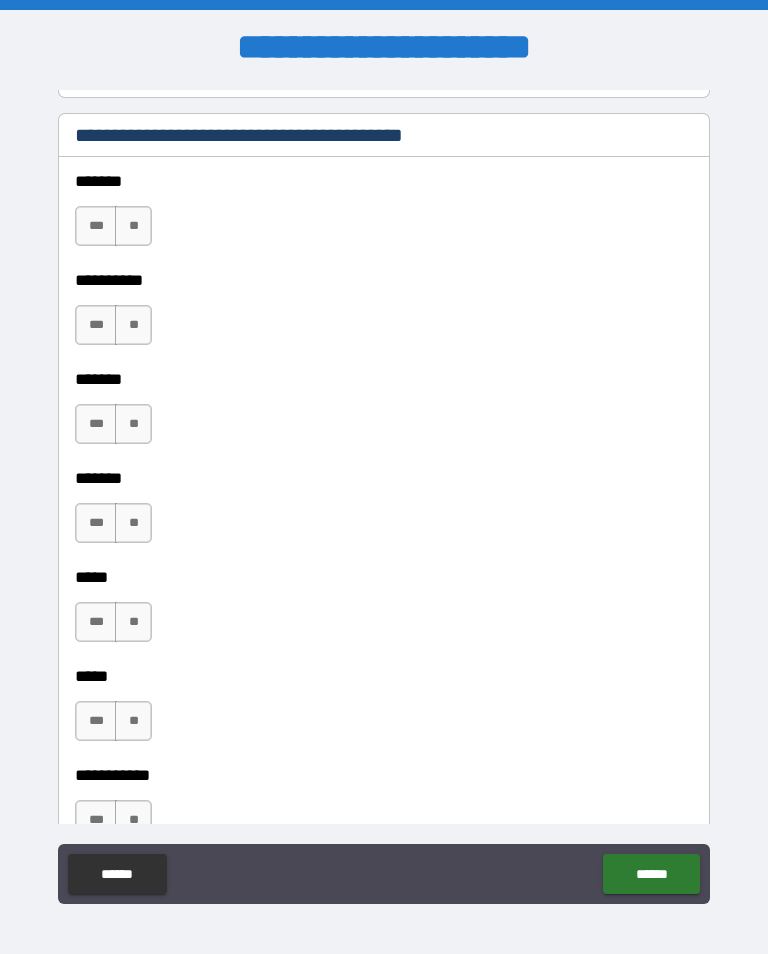 scroll, scrollTop: 1269, scrollLeft: 0, axis: vertical 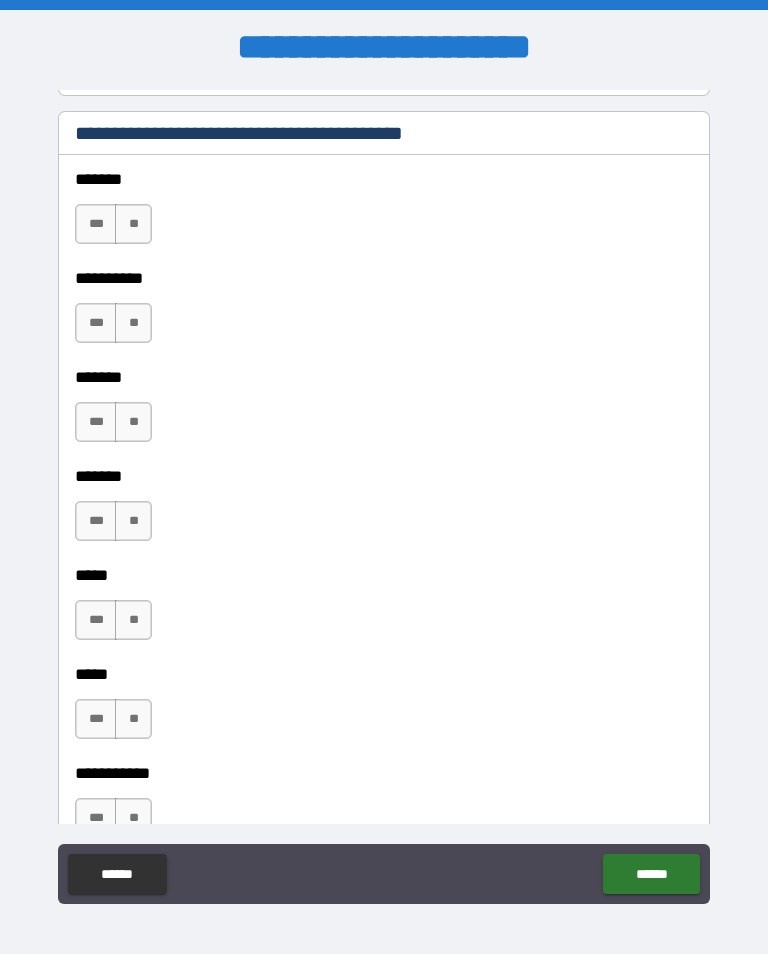 click on "**" at bounding box center (133, 224) 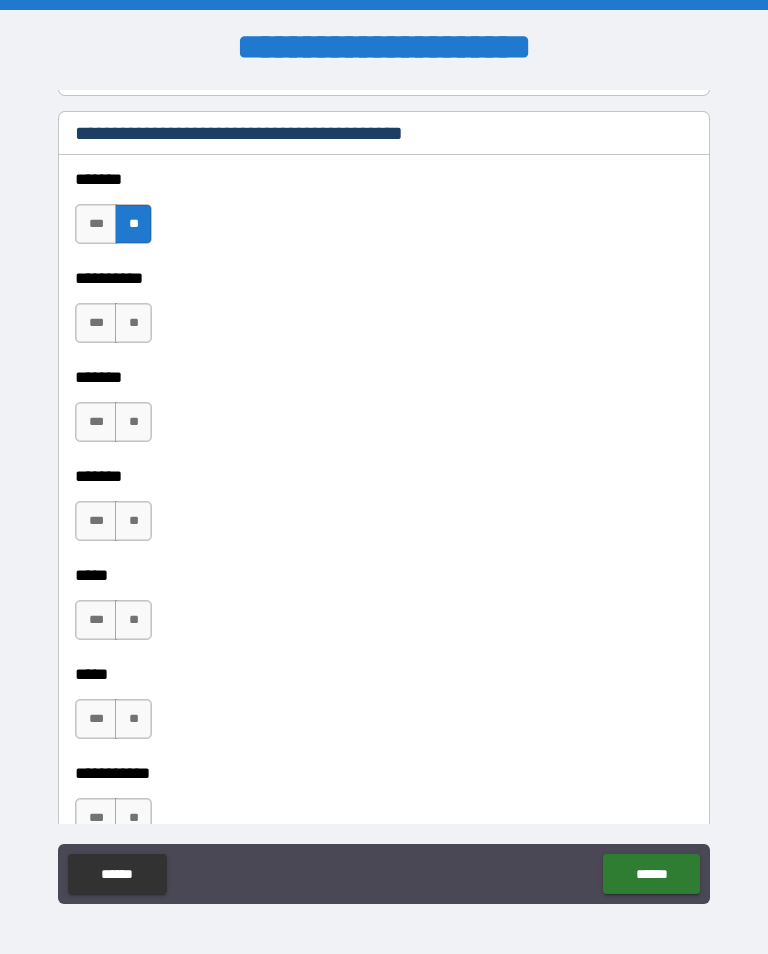 click on "**" at bounding box center [133, 323] 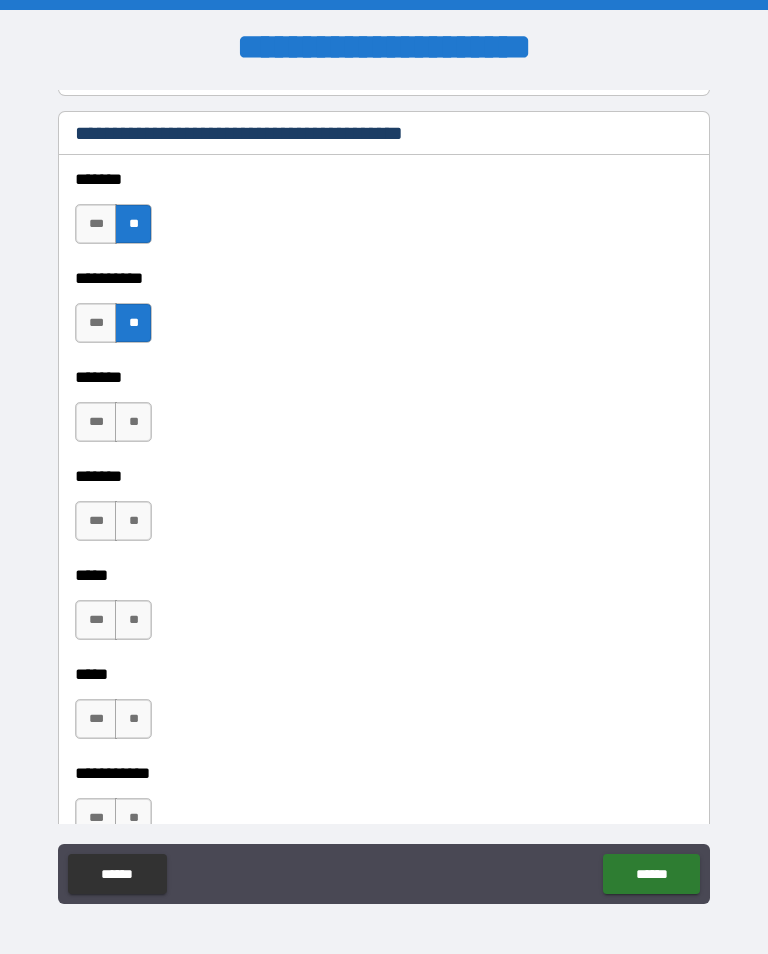 click on "**" at bounding box center (133, 422) 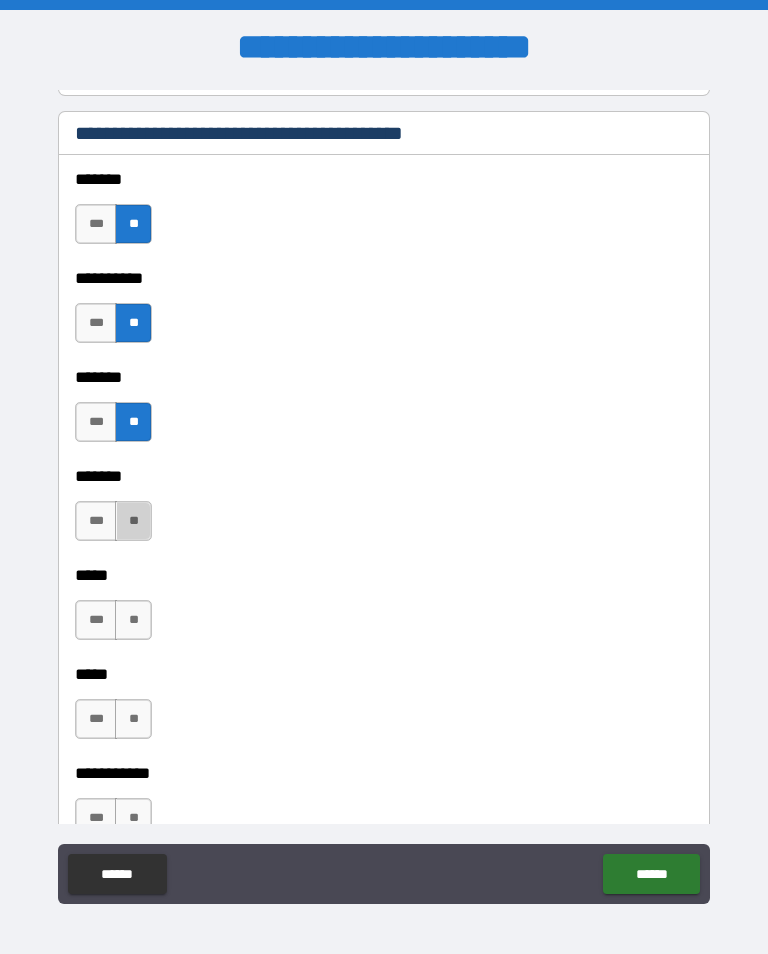 click on "**" at bounding box center [133, 521] 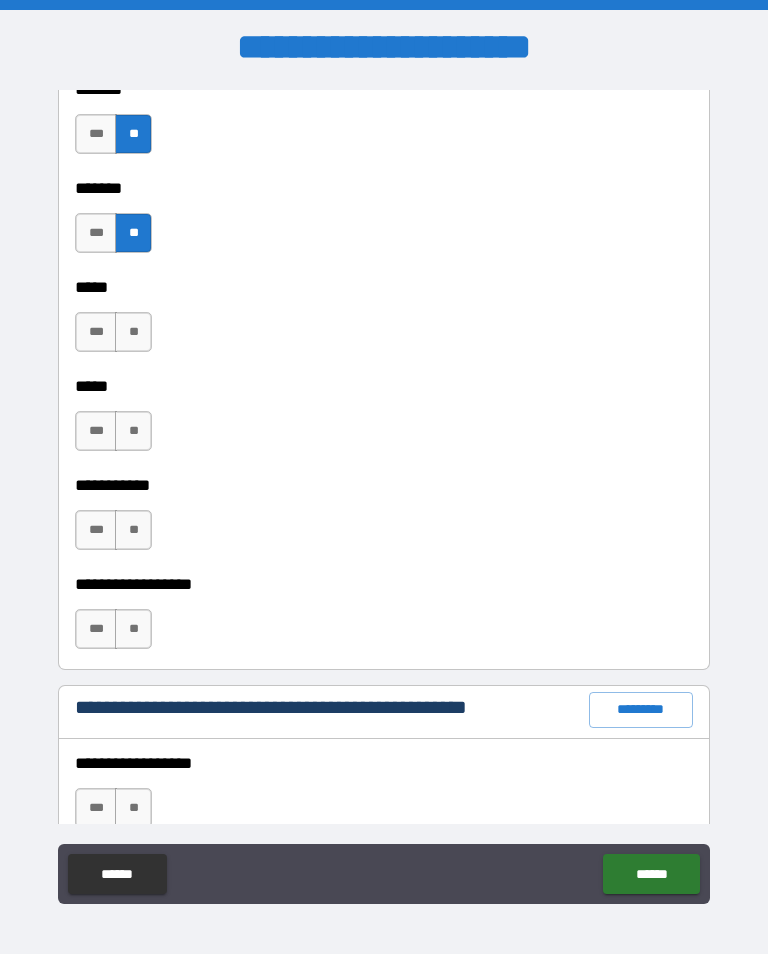 scroll, scrollTop: 1553, scrollLeft: 0, axis: vertical 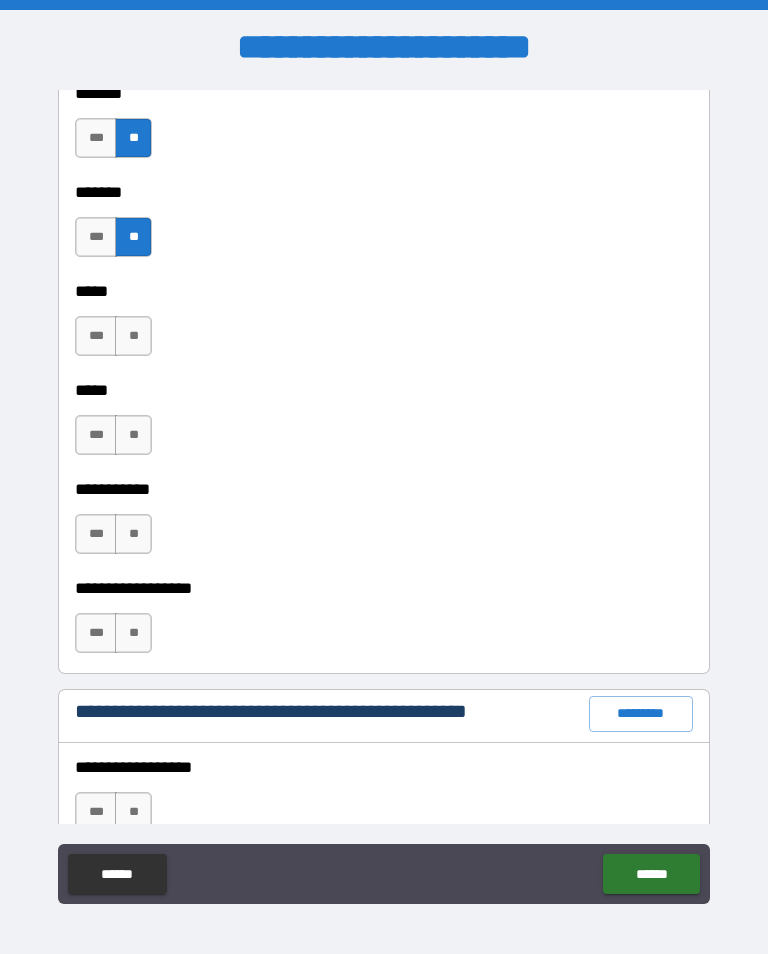 click on "**" at bounding box center (133, 336) 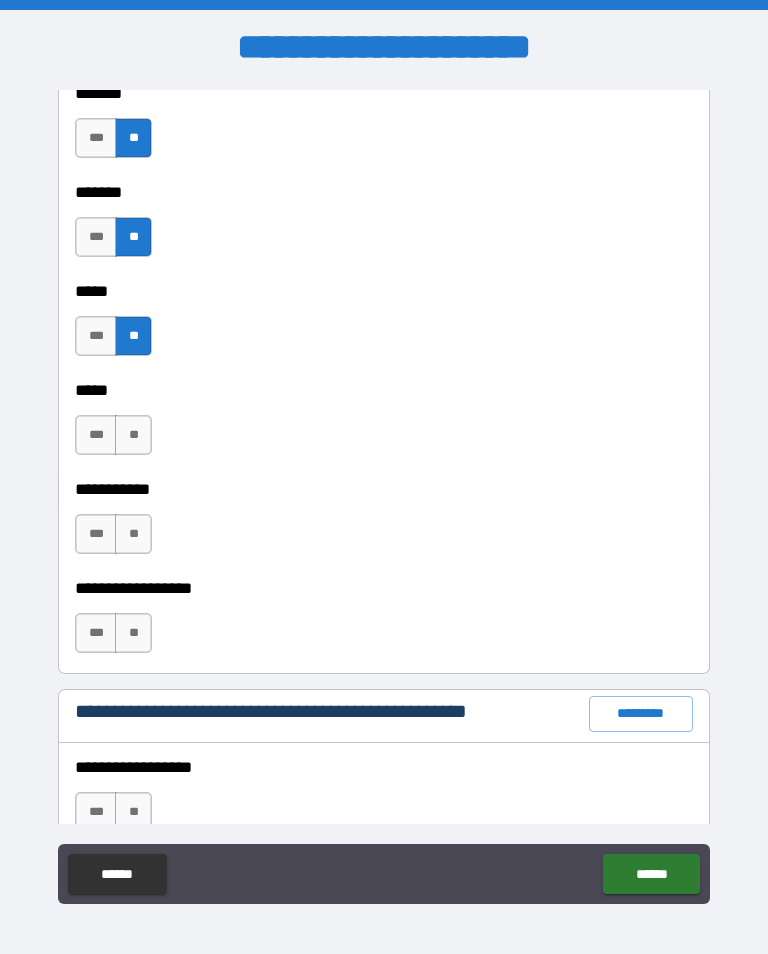 click on "**" at bounding box center (133, 435) 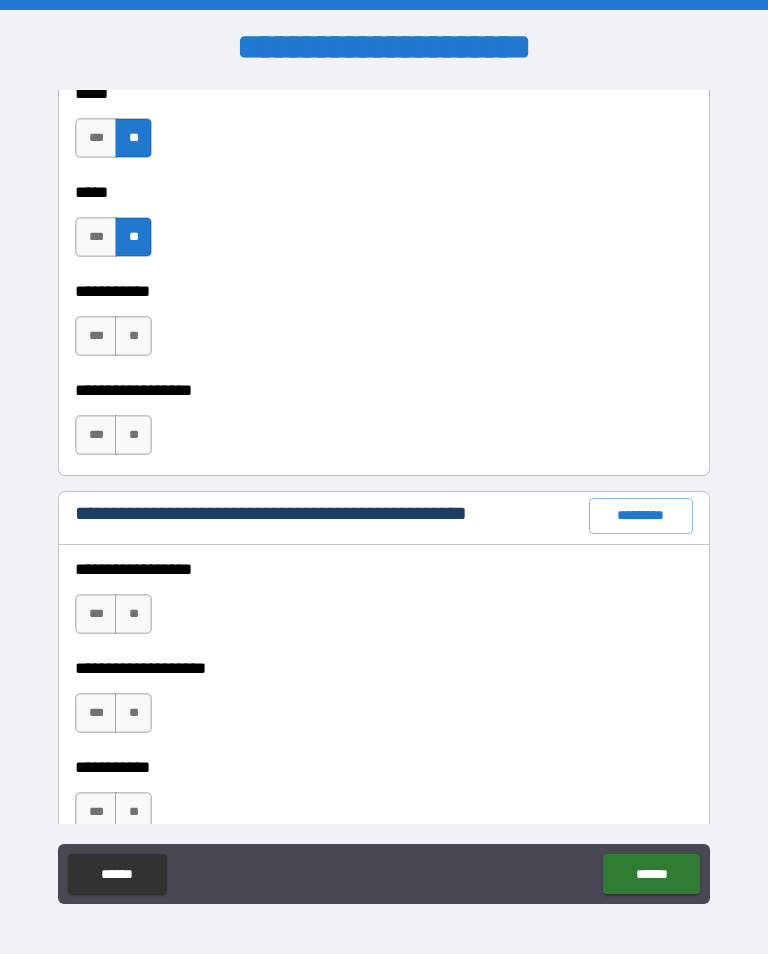 scroll, scrollTop: 1756, scrollLeft: 0, axis: vertical 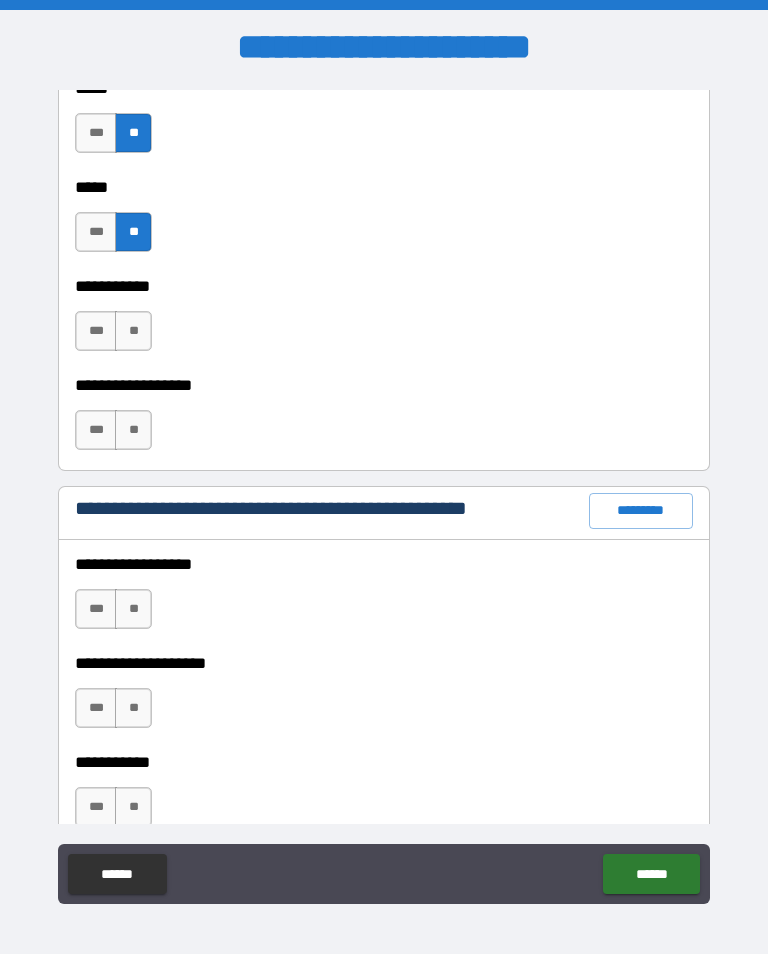 click on "**" at bounding box center [133, 331] 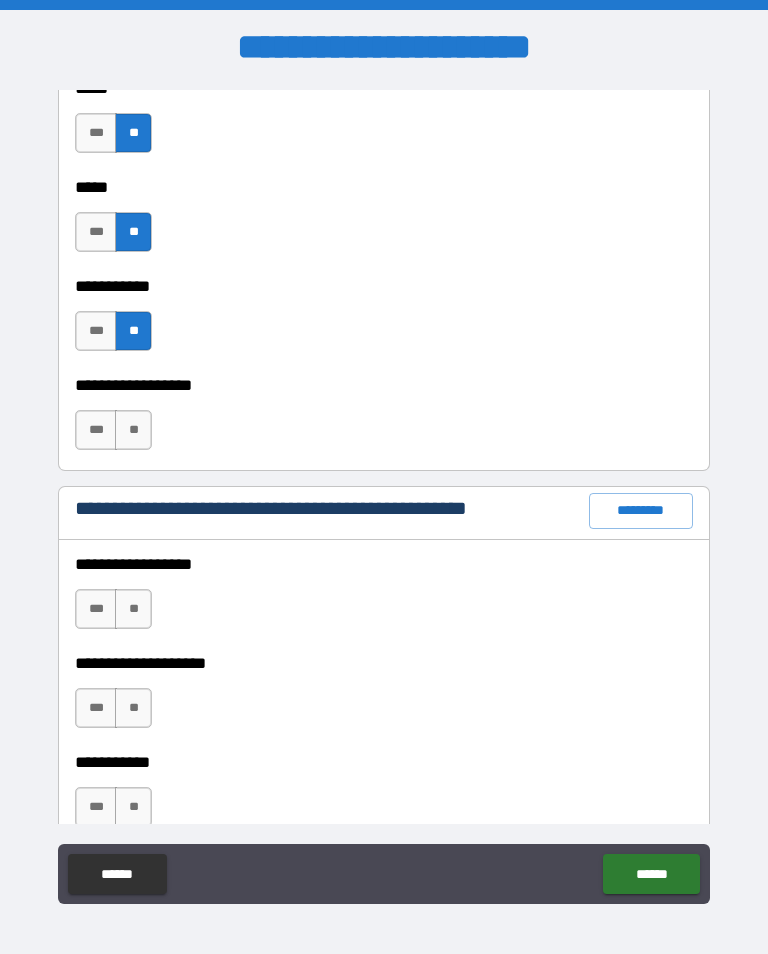 click on "**" at bounding box center [133, 430] 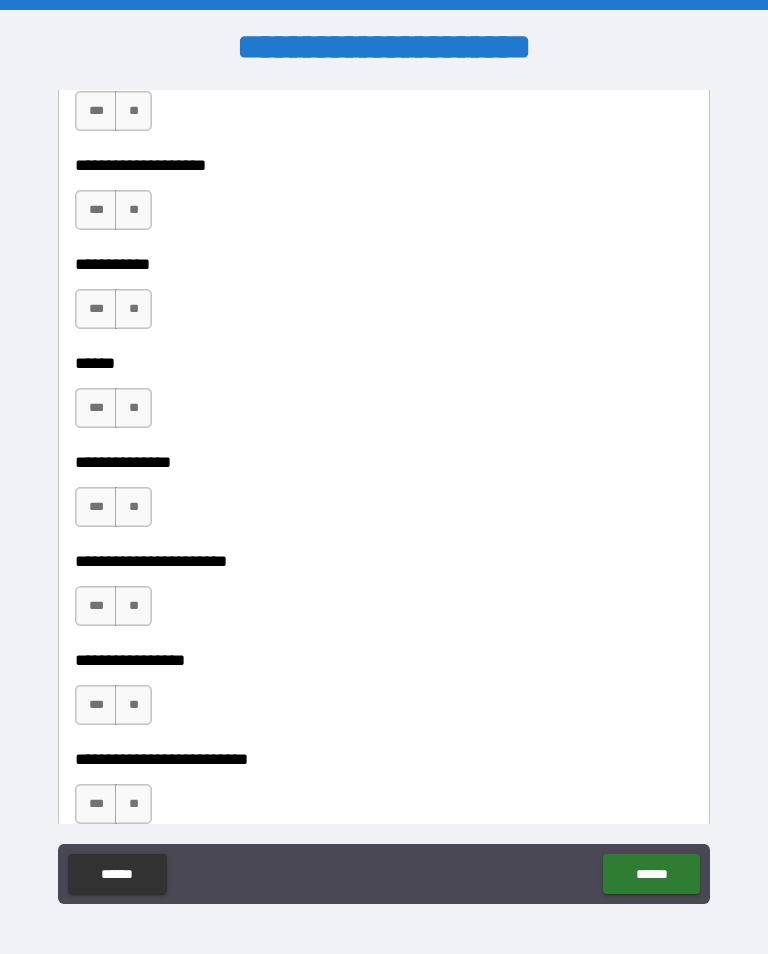 scroll, scrollTop: 2231, scrollLeft: 0, axis: vertical 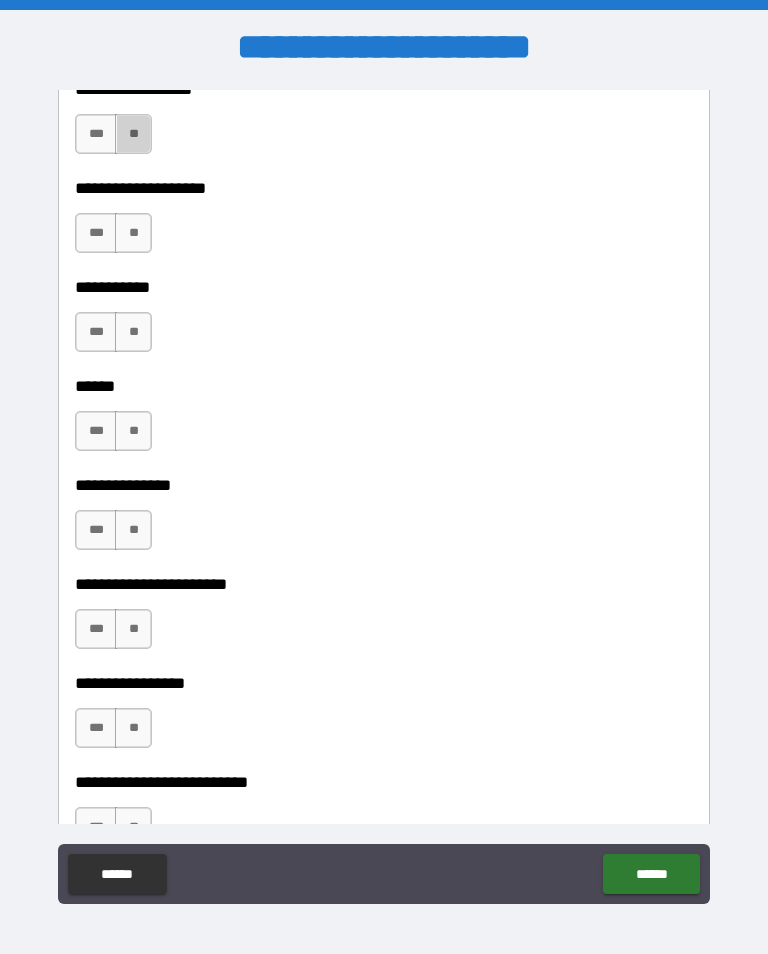 click on "**" at bounding box center (133, 134) 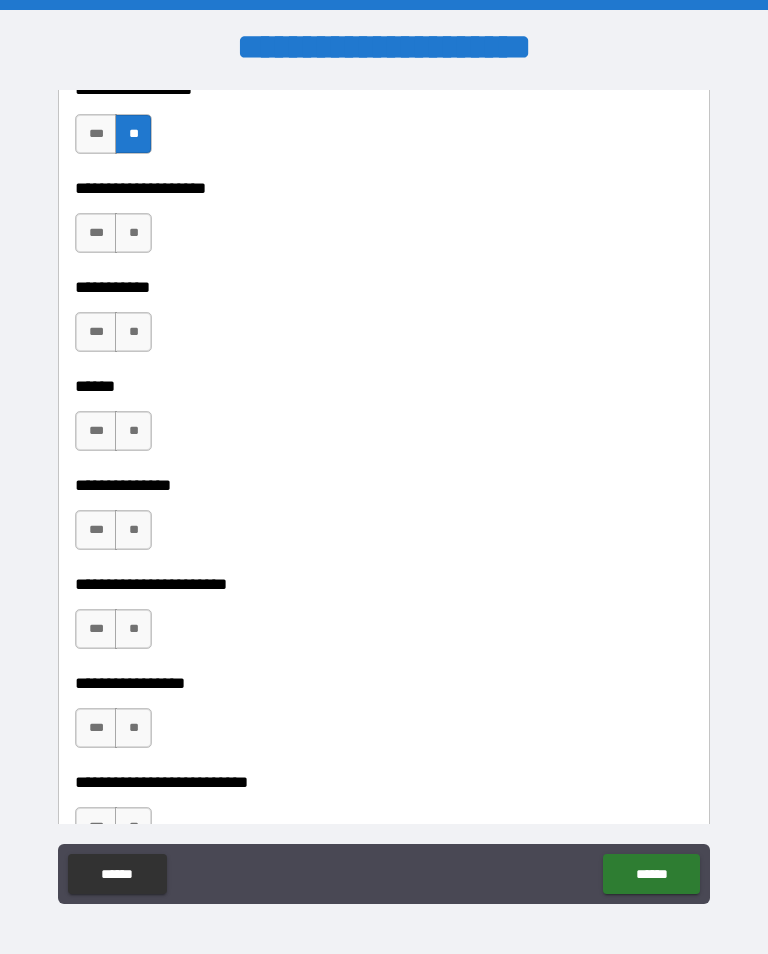 click on "**" at bounding box center (133, 233) 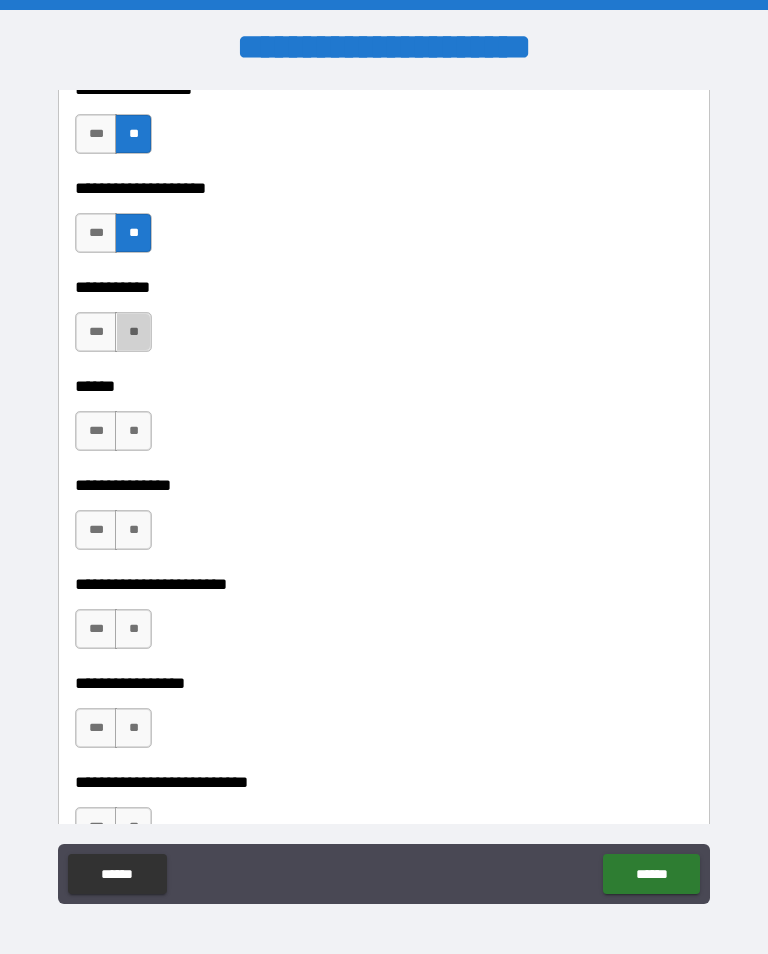 click on "**" at bounding box center [133, 332] 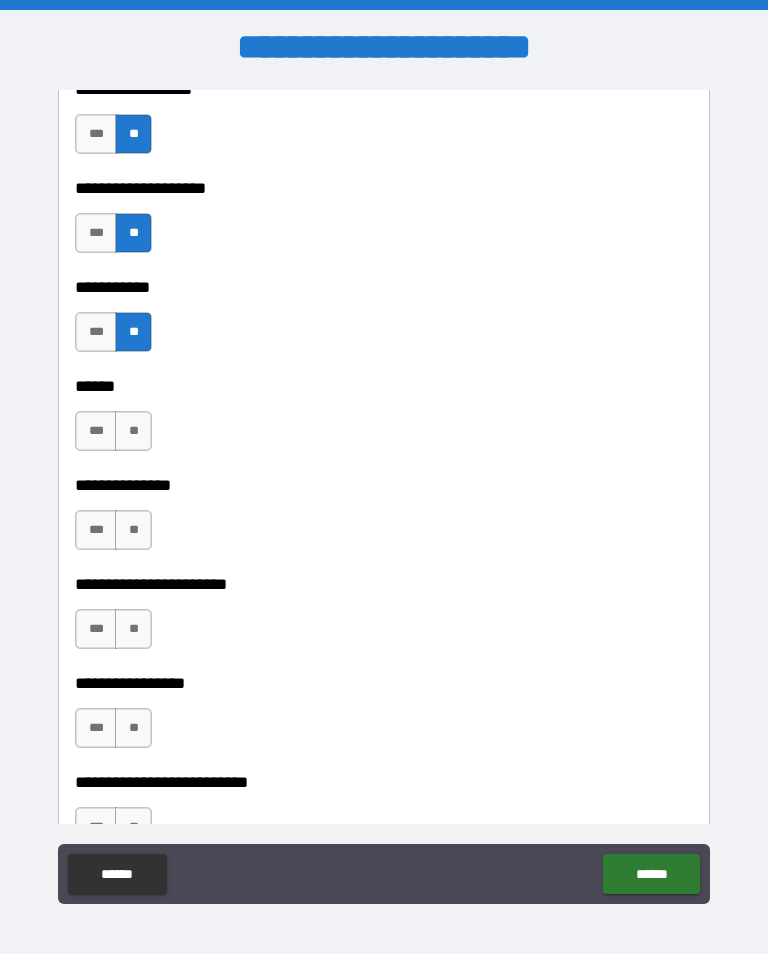 click on "**" at bounding box center [133, 431] 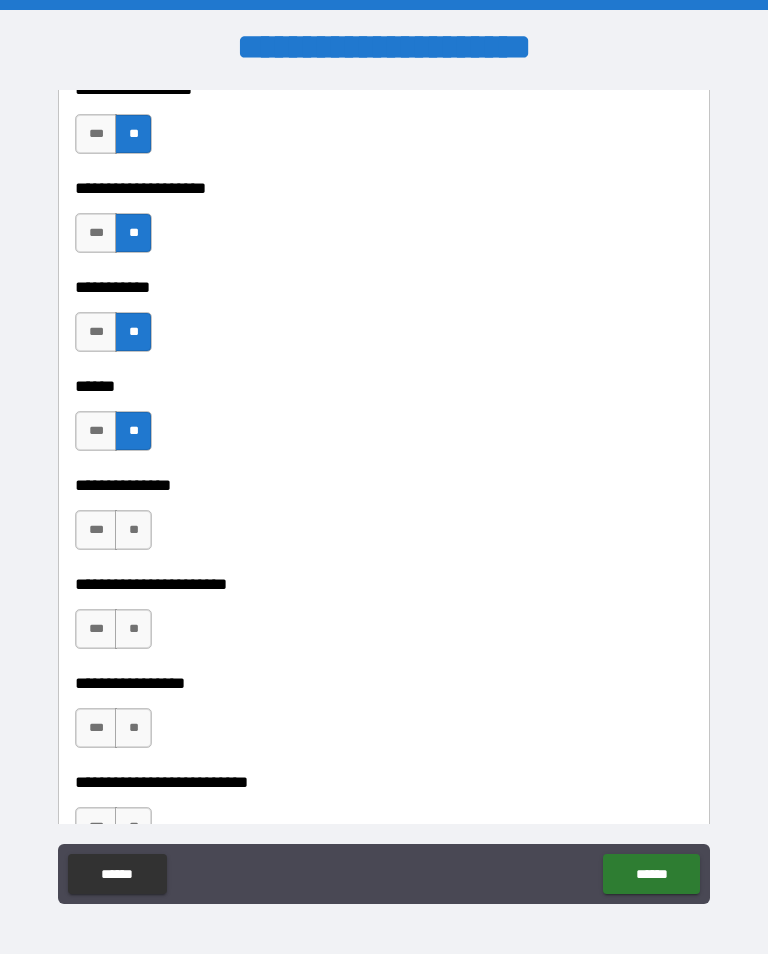 click on "**" at bounding box center [133, 530] 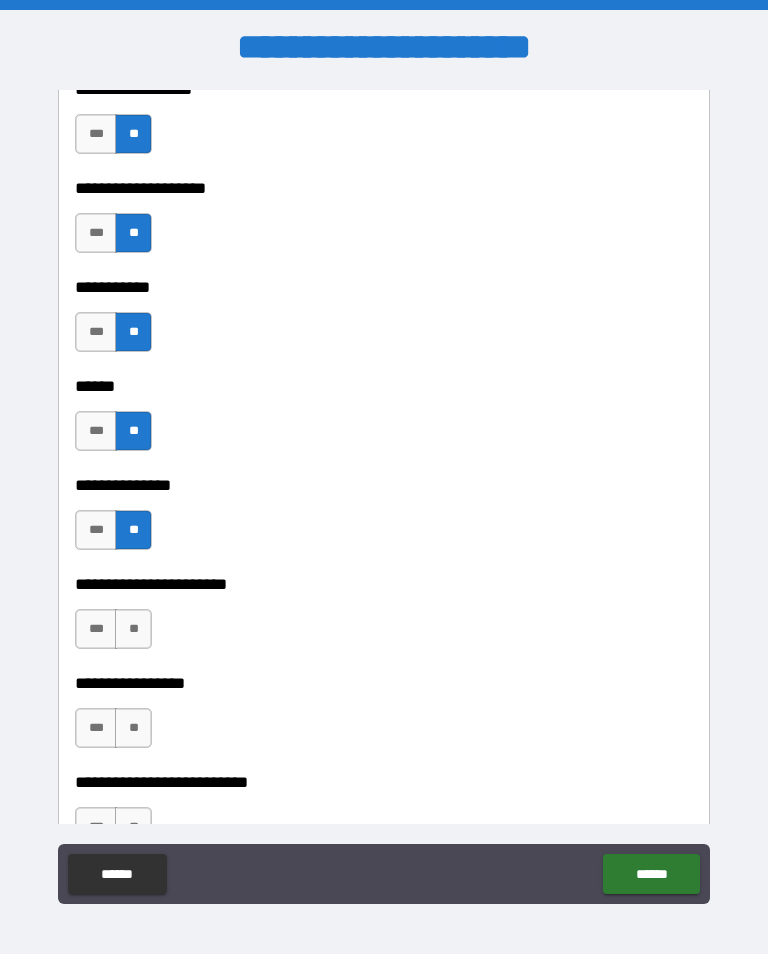 click on "**" at bounding box center (133, 629) 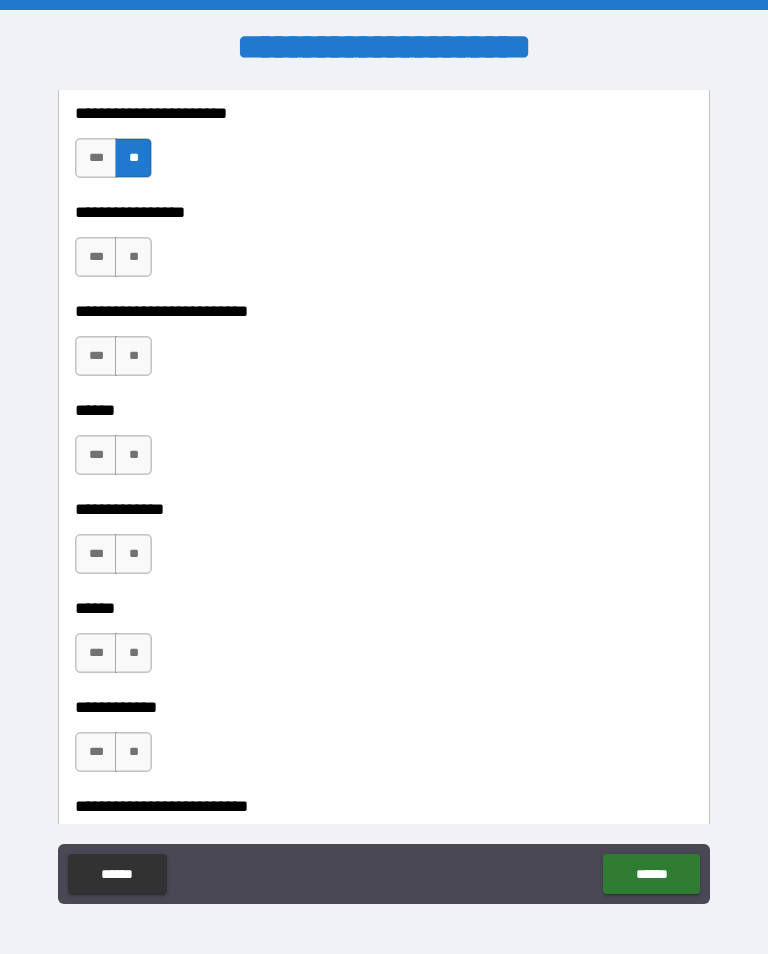 scroll, scrollTop: 2707, scrollLeft: 0, axis: vertical 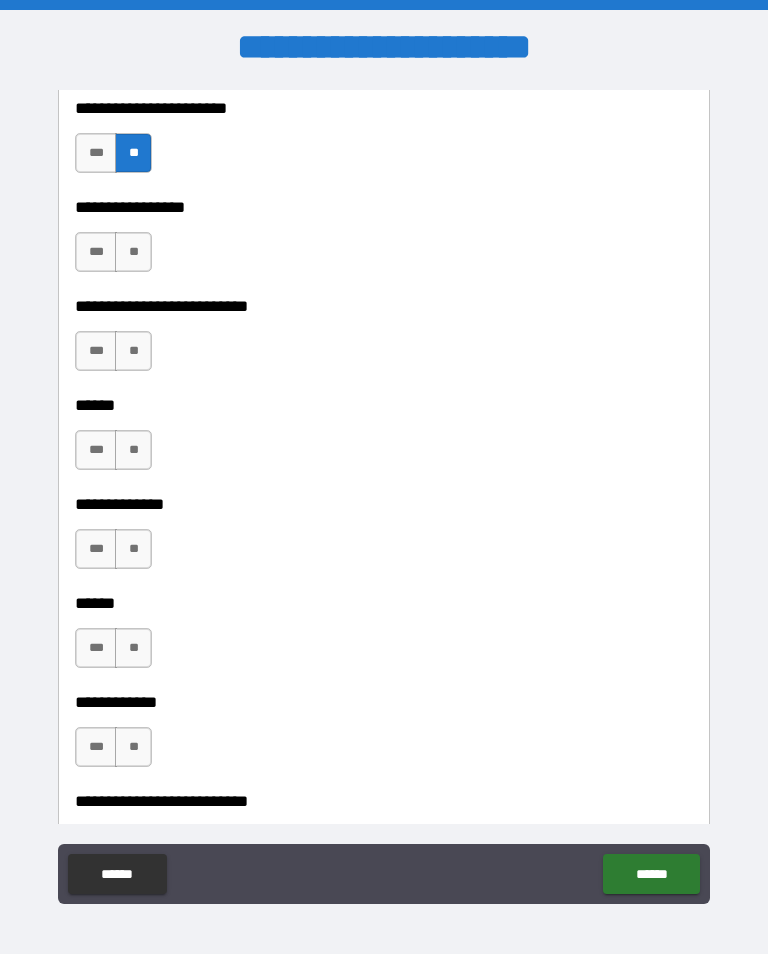 click on "**" at bounding box center (133, 252) 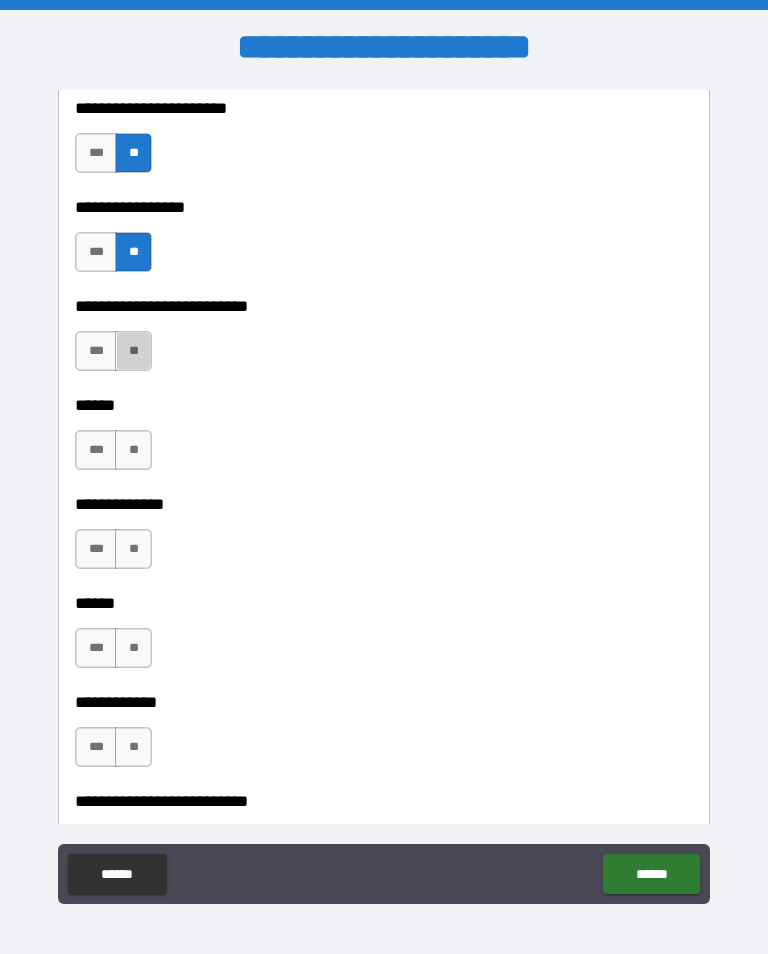 click on "**" at bounding box center (133, 351) 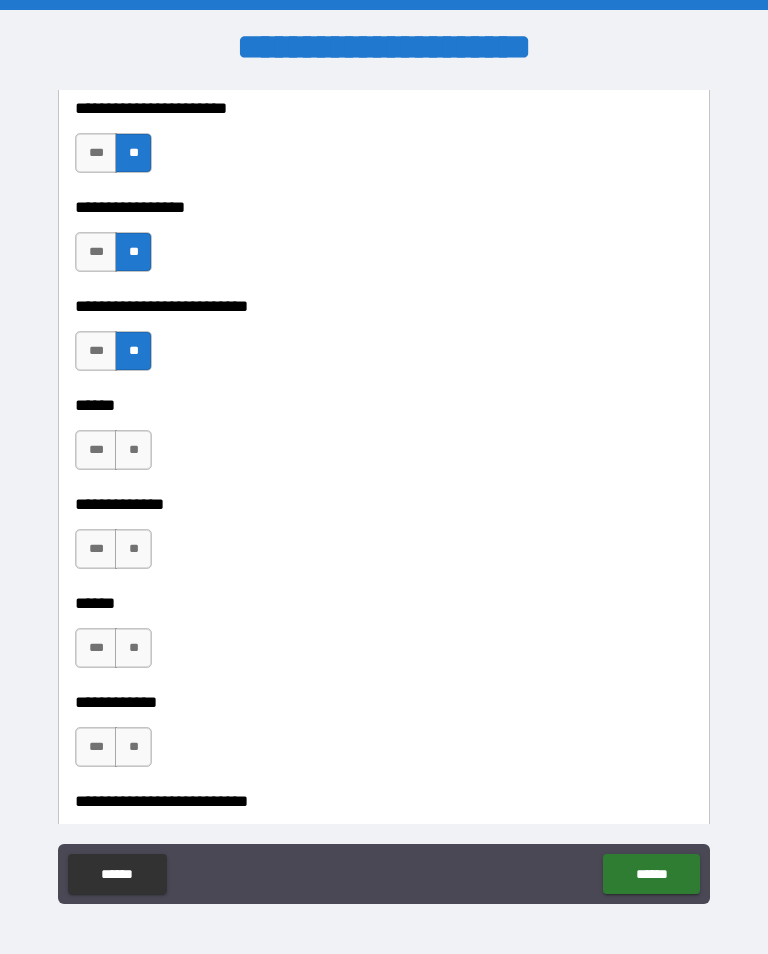 click on "**" at bounding box center [133, 450] 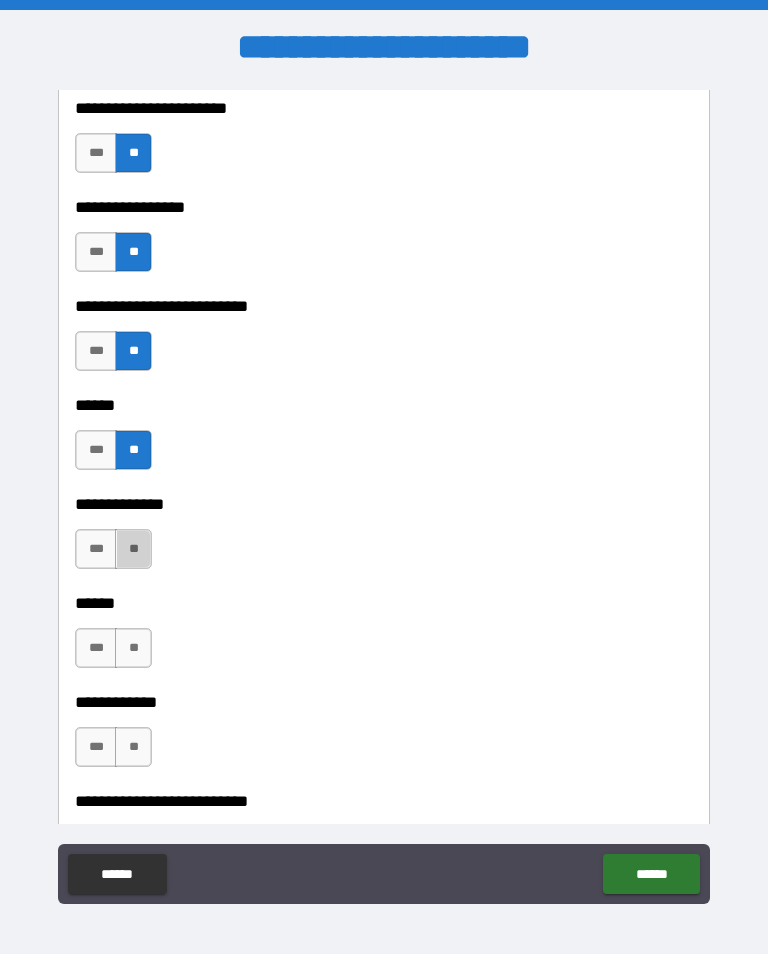 click on "**" at bounding box center [133, 549] 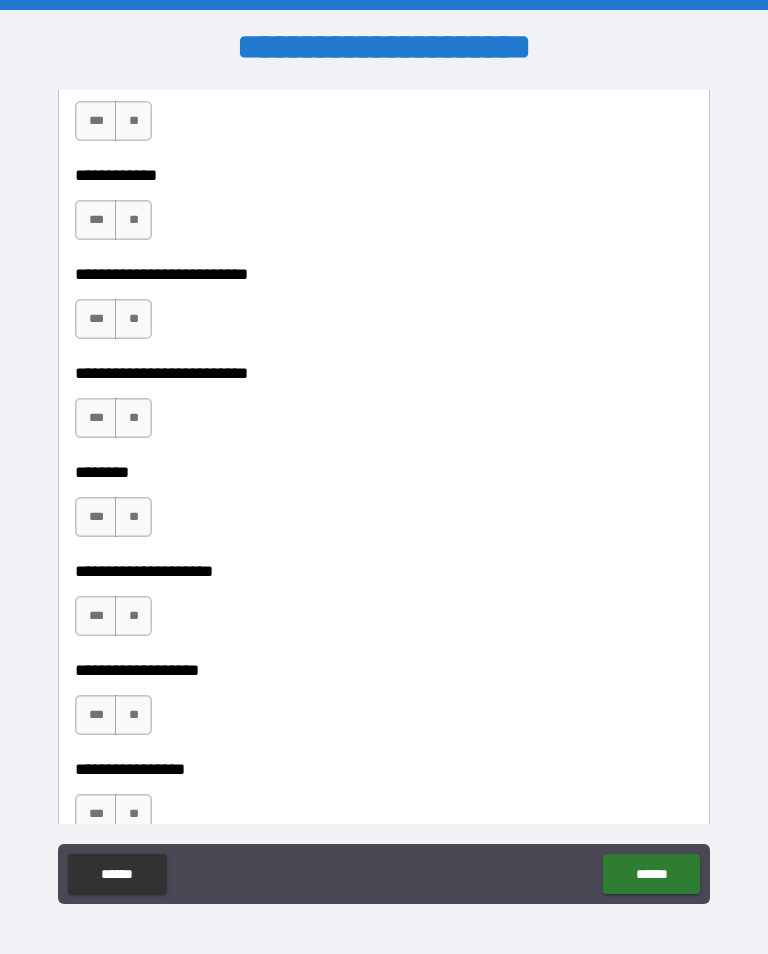 scroll, scrollTop: 3230, scrollLeft: 0, axis: vertical 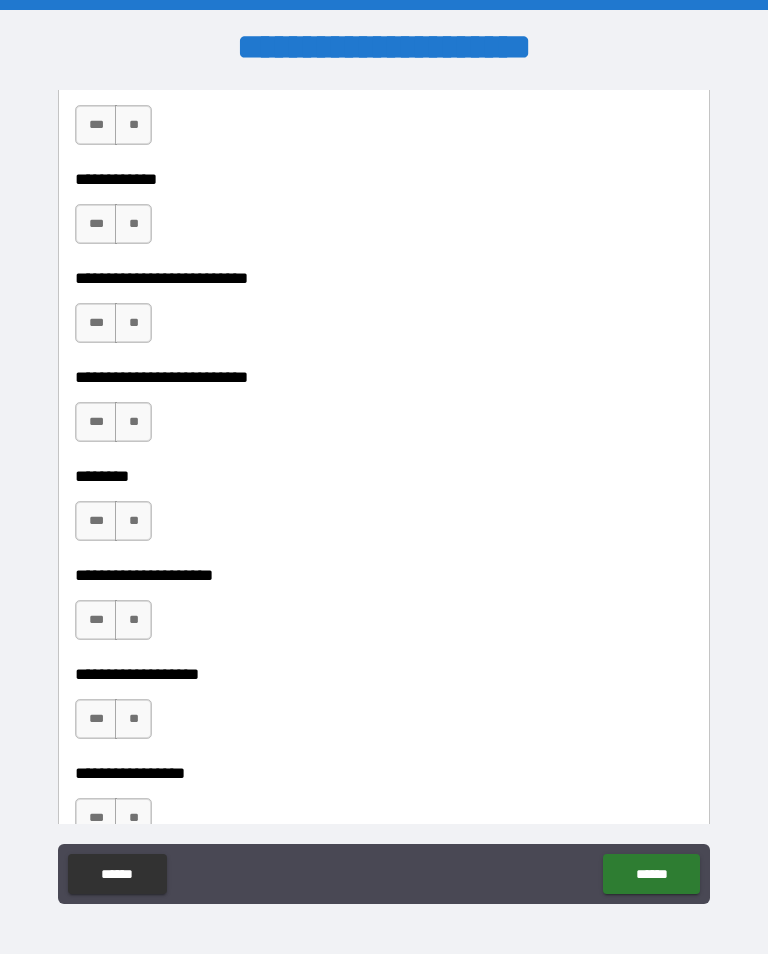 click on "**" at bounding box center (133, 125) 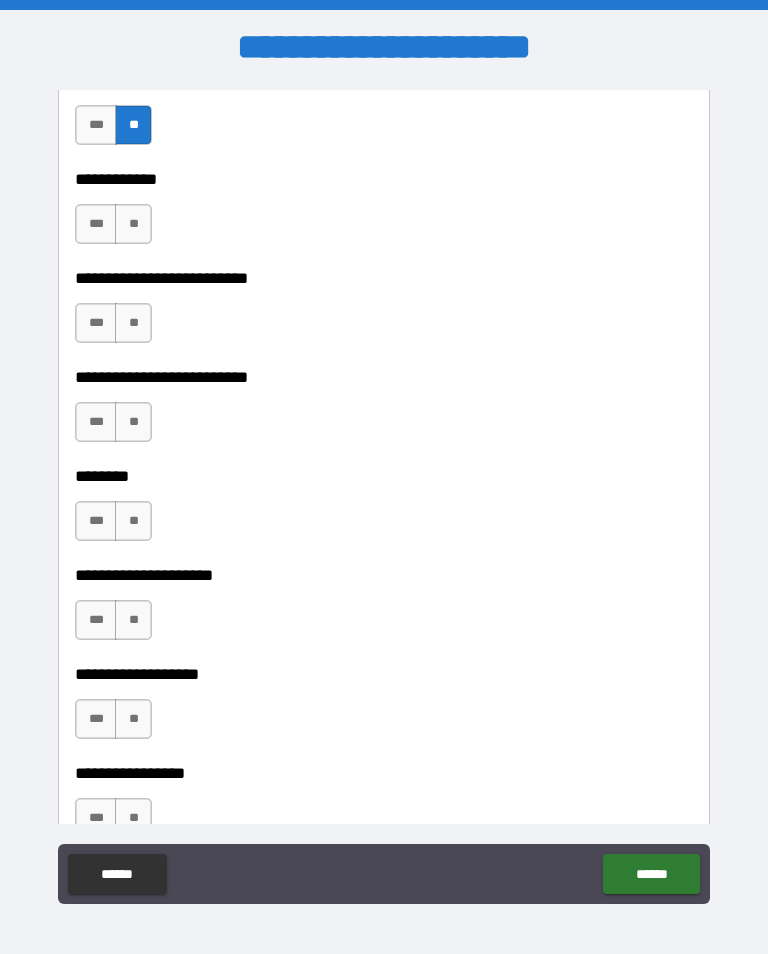 click on "**" at bounding box center (133, 224) 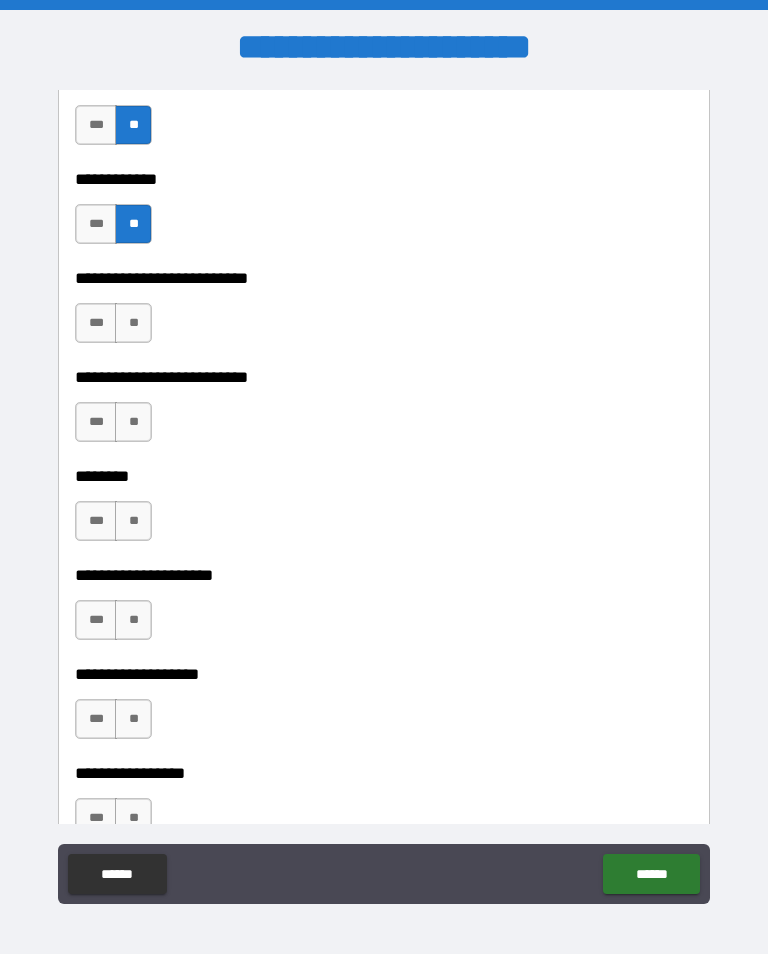 click on "**" at bounding box center [133, 323] 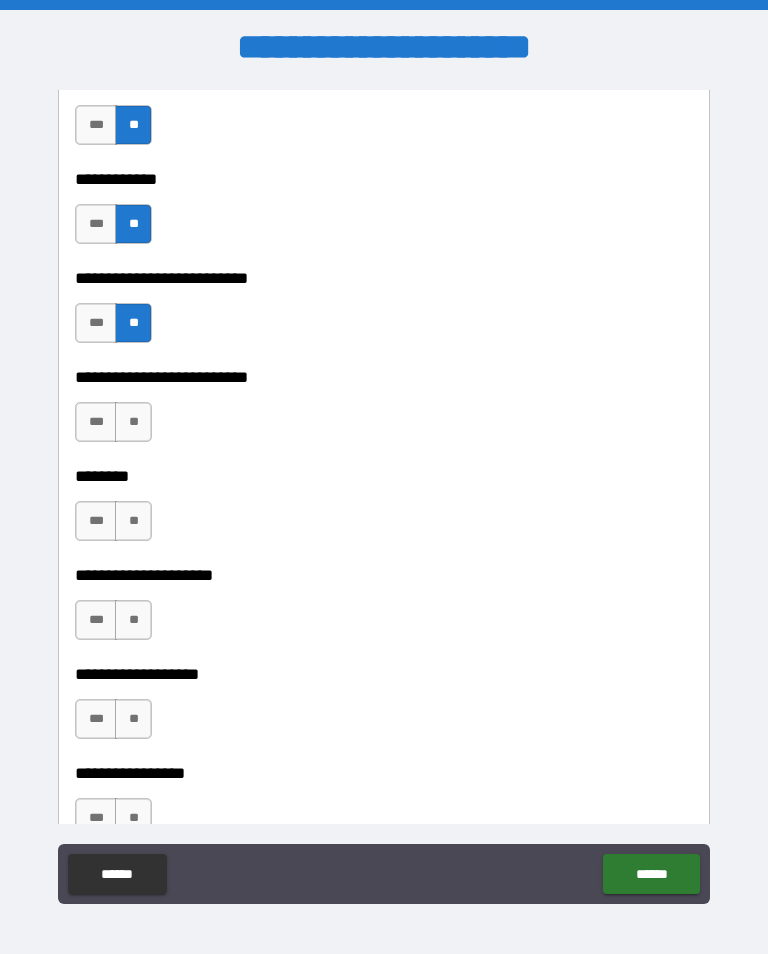 click on "**" at bounding box center [133, 422] 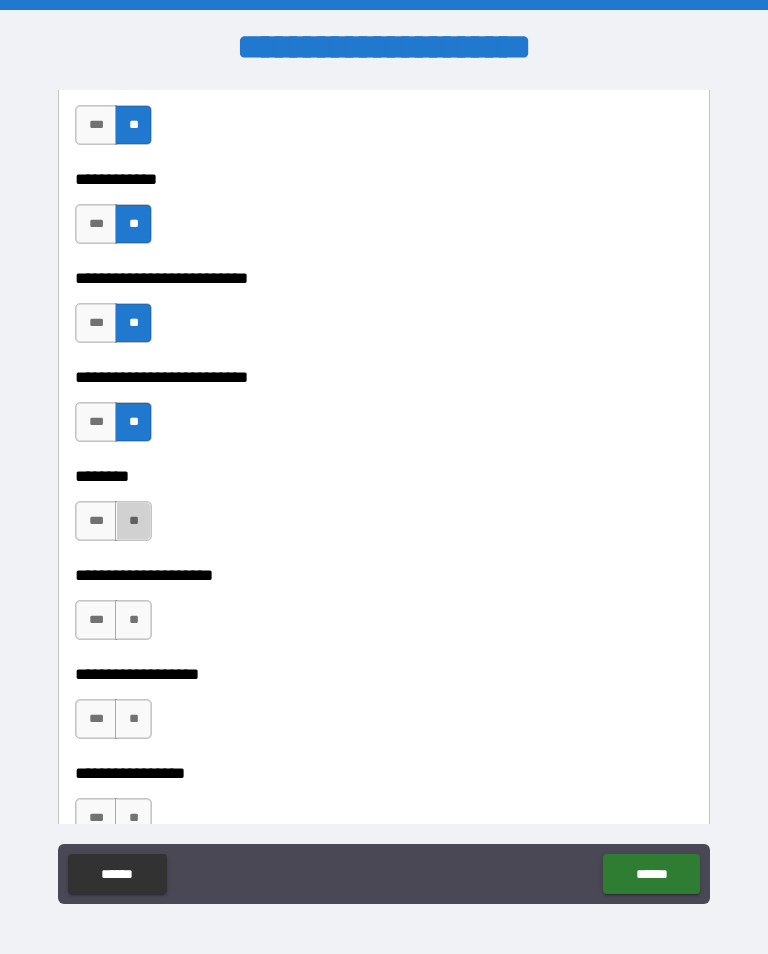 click on "**" at bounding box center [133, 521] 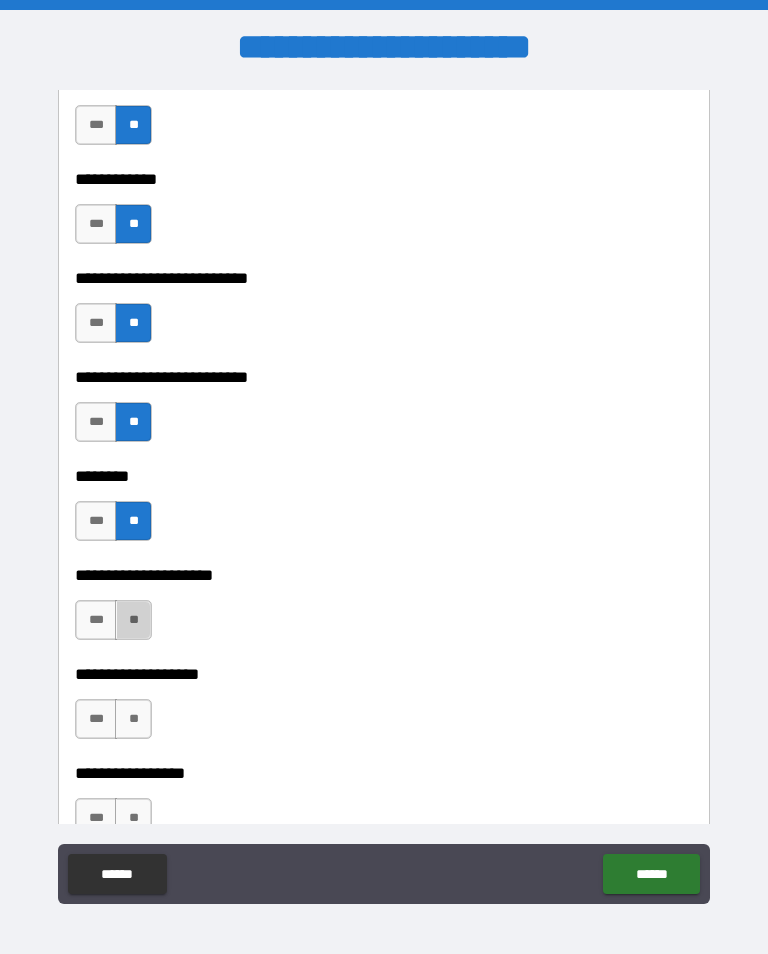 click on "**" at bounding box center (133, 620) 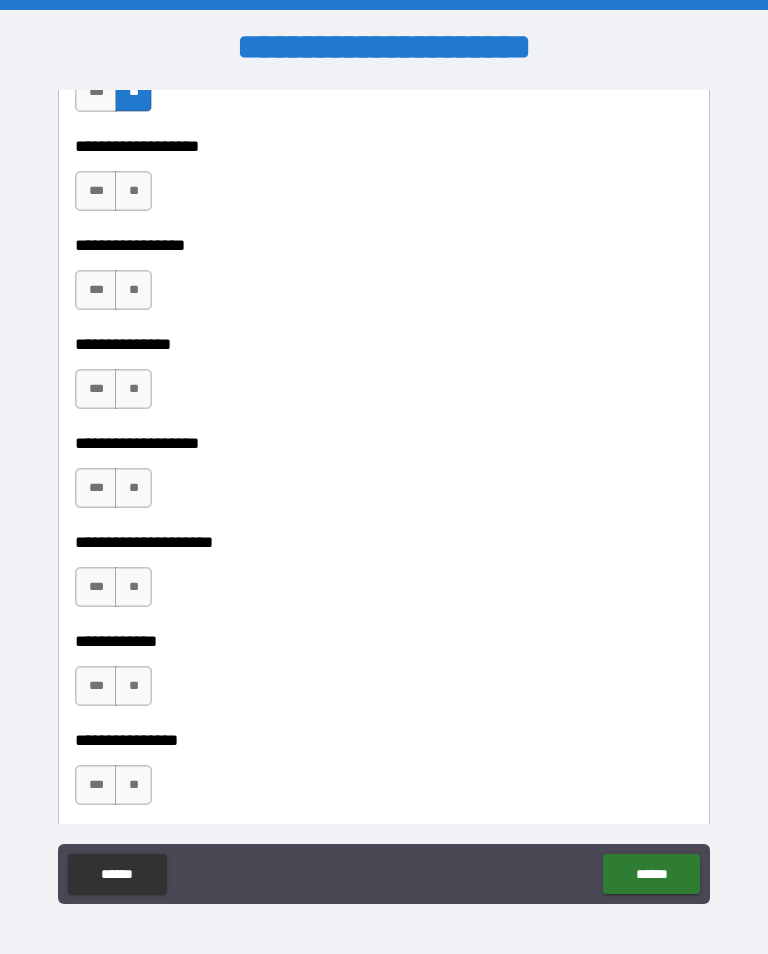 scroll, scrollTop: 3774, scrollLeft: 0, axis: vertical 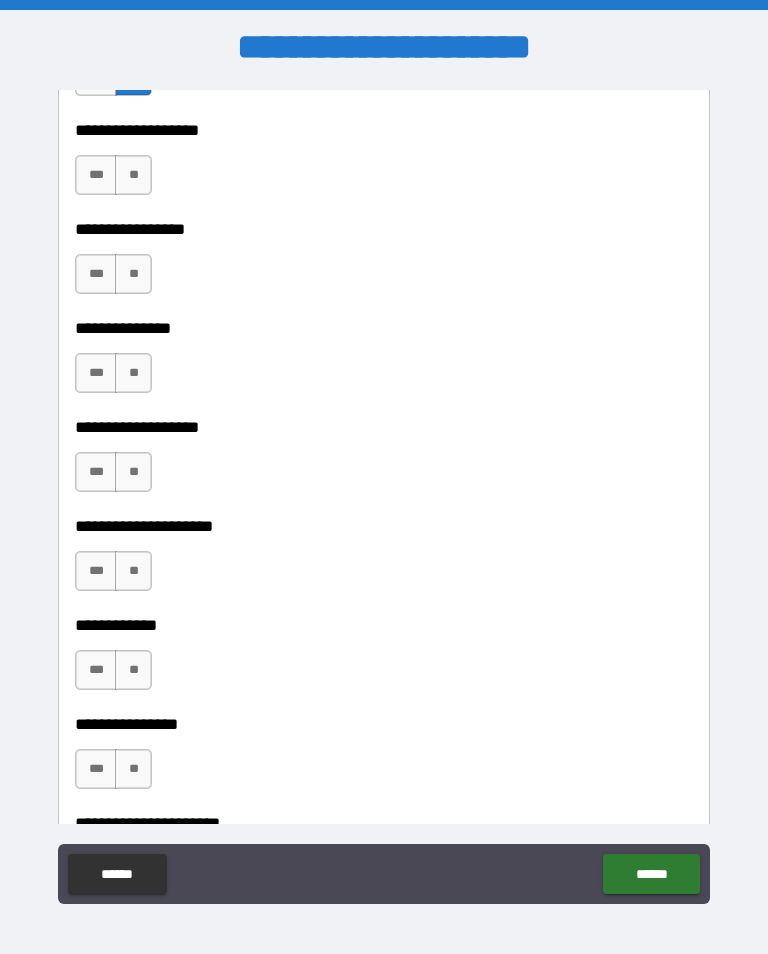 click on "**" at bounding box center (133, 175) 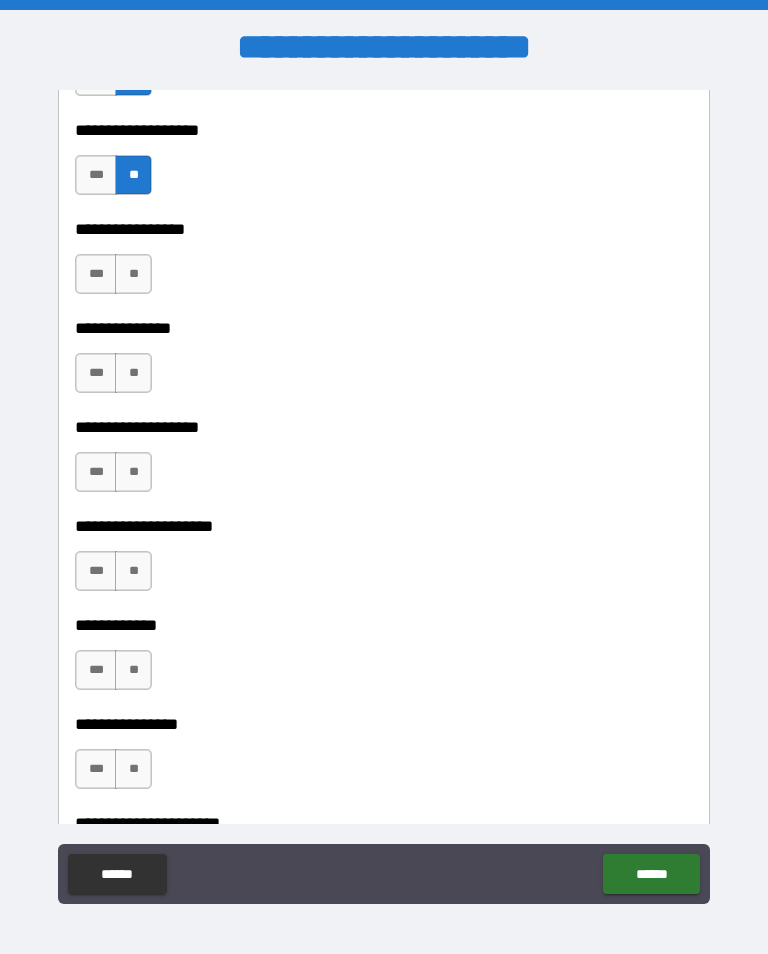click on "**" at bounding box center [133, 274] 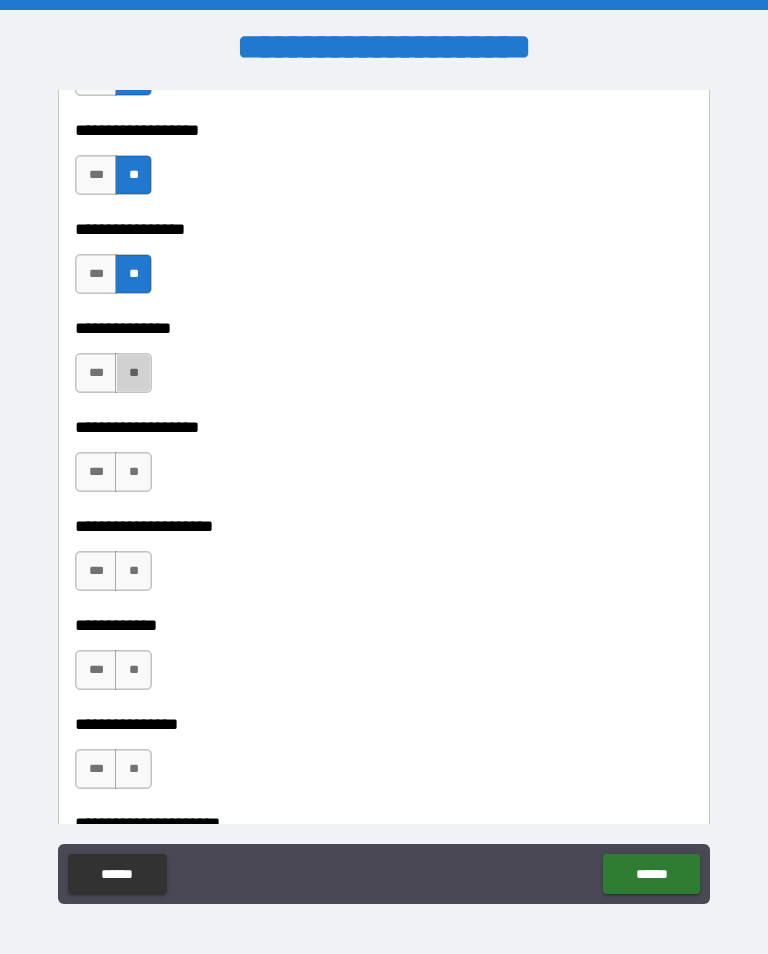 click on "**" at bounding box center (133, 373) 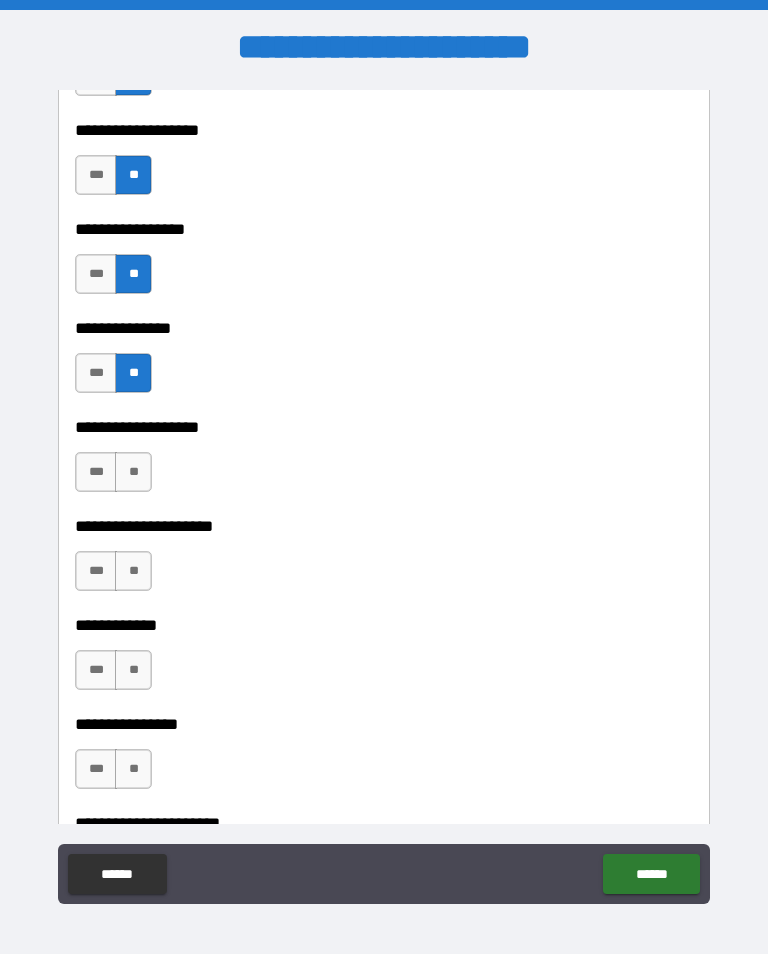 click on "**" at bounding box center (133, 472) 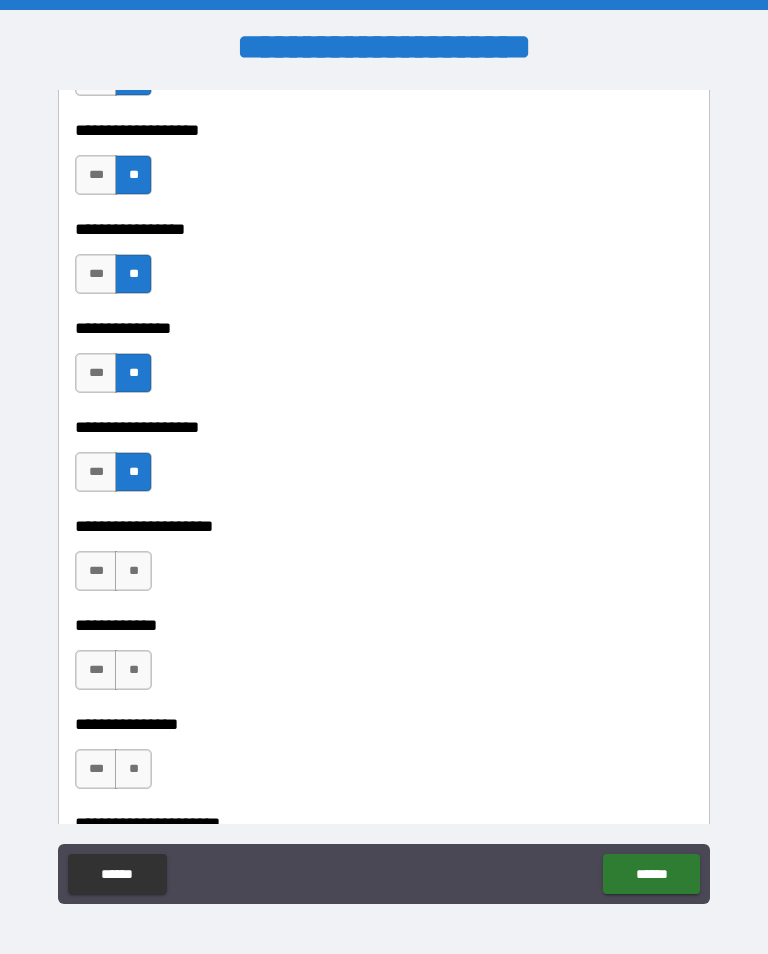 click on "**" at bounding box center [133, 571] 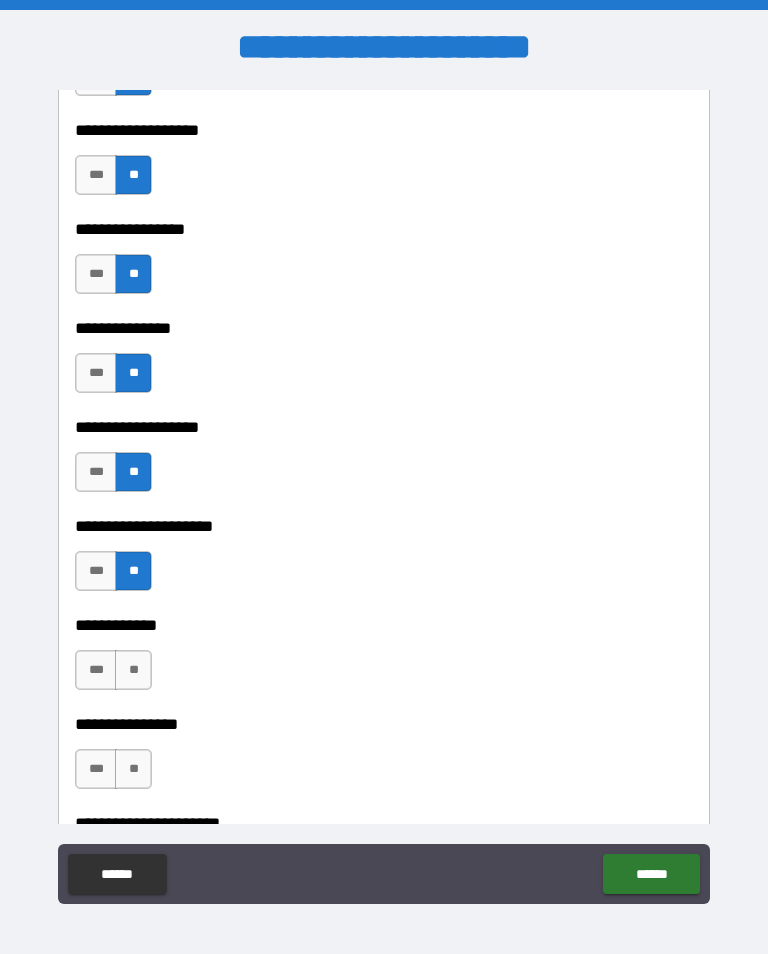 click on "**" at bounding box center [133, 670] 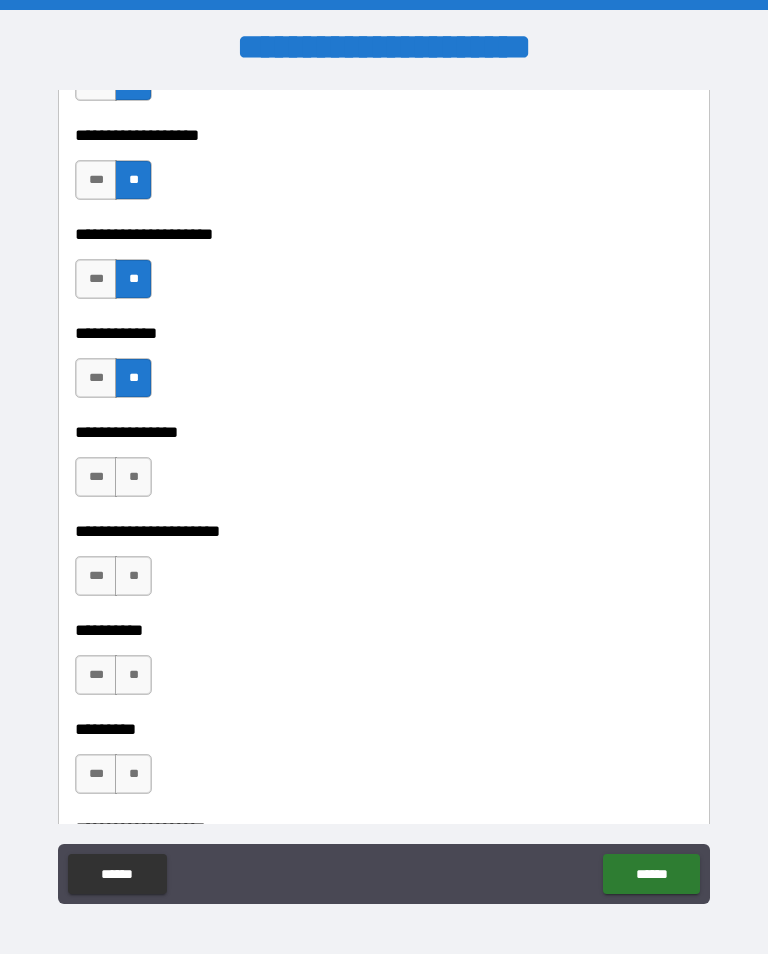 scroll, scrollTop: 4072, scrollLeft: 0, axis: vertical 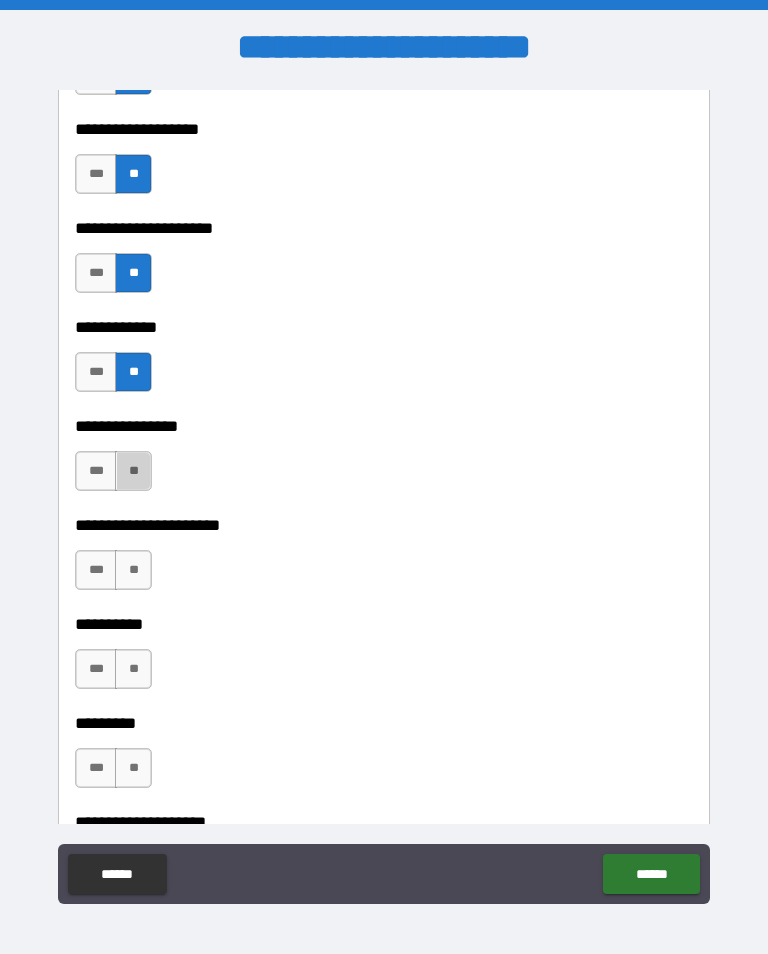 click on "**" at bounding box center (133, 471) 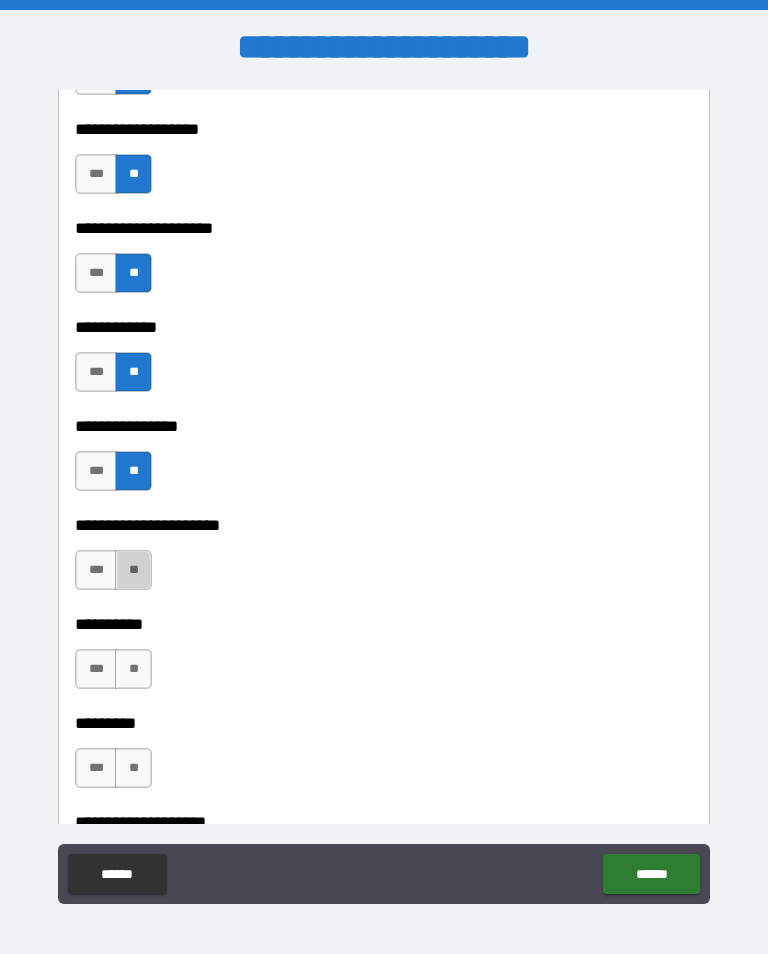 click on "**" at bounding box center (133, 570) 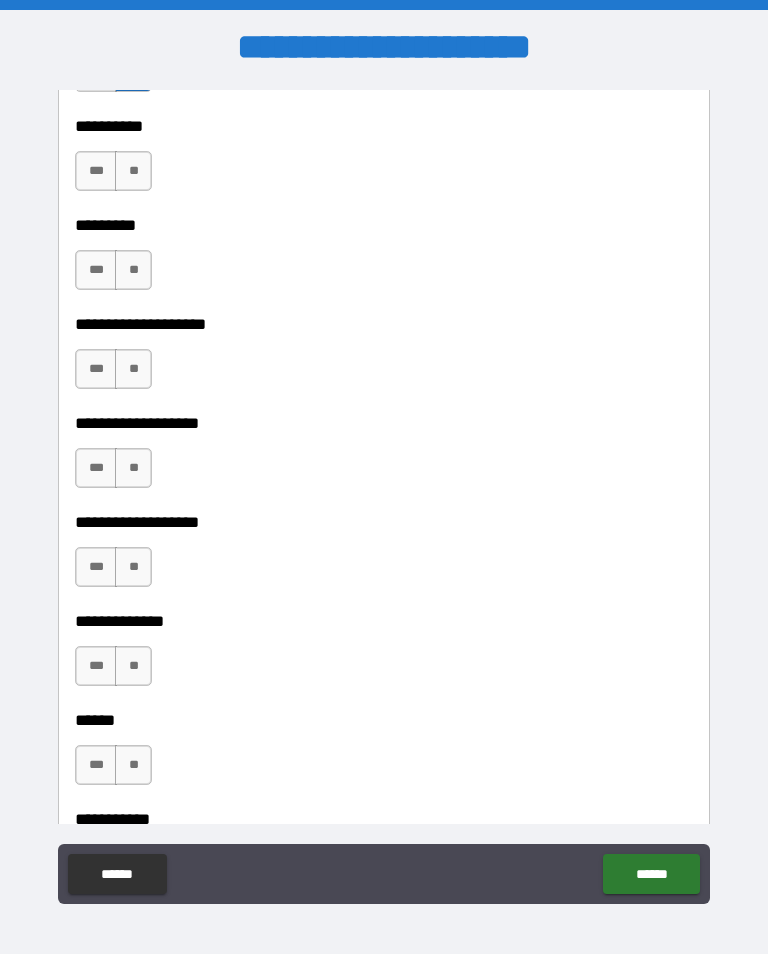 scroll, scrollTop: 4572, scrollLeft: 0, axis: vertical 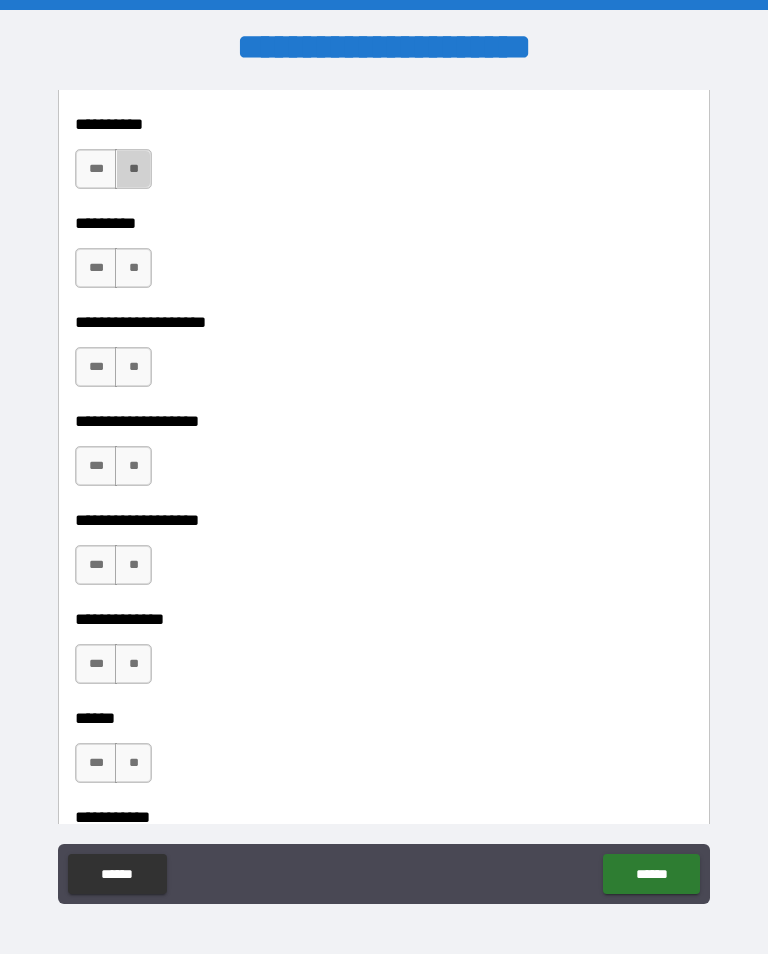click on "**" at bounding box center [133, 169] 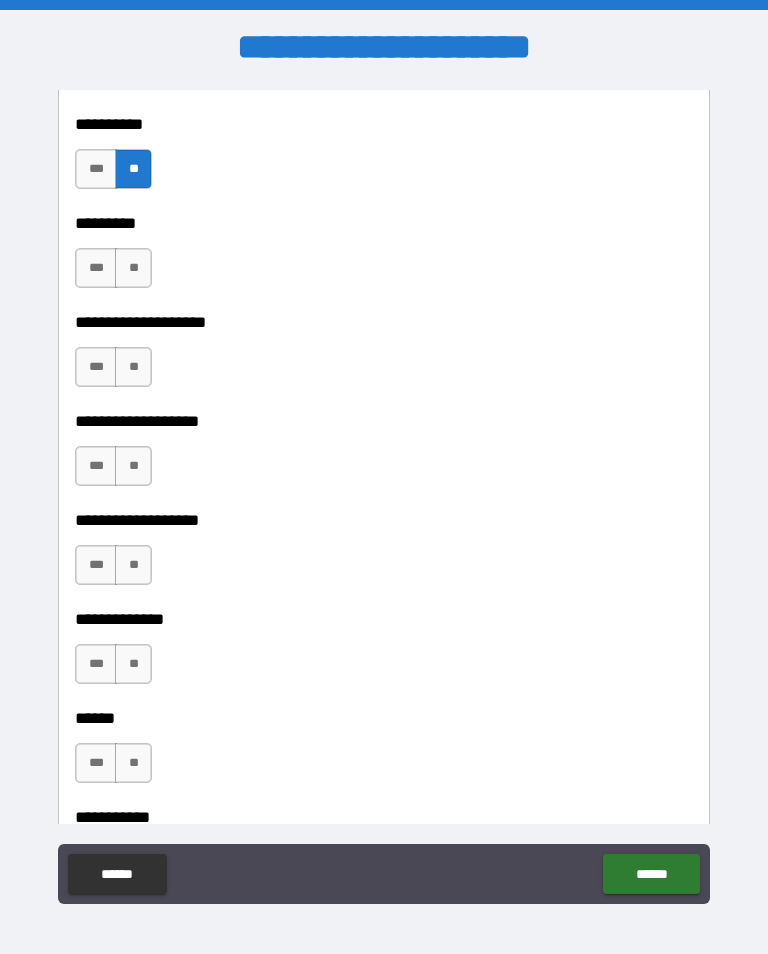 click on "**" at bounding box center [133, 268] 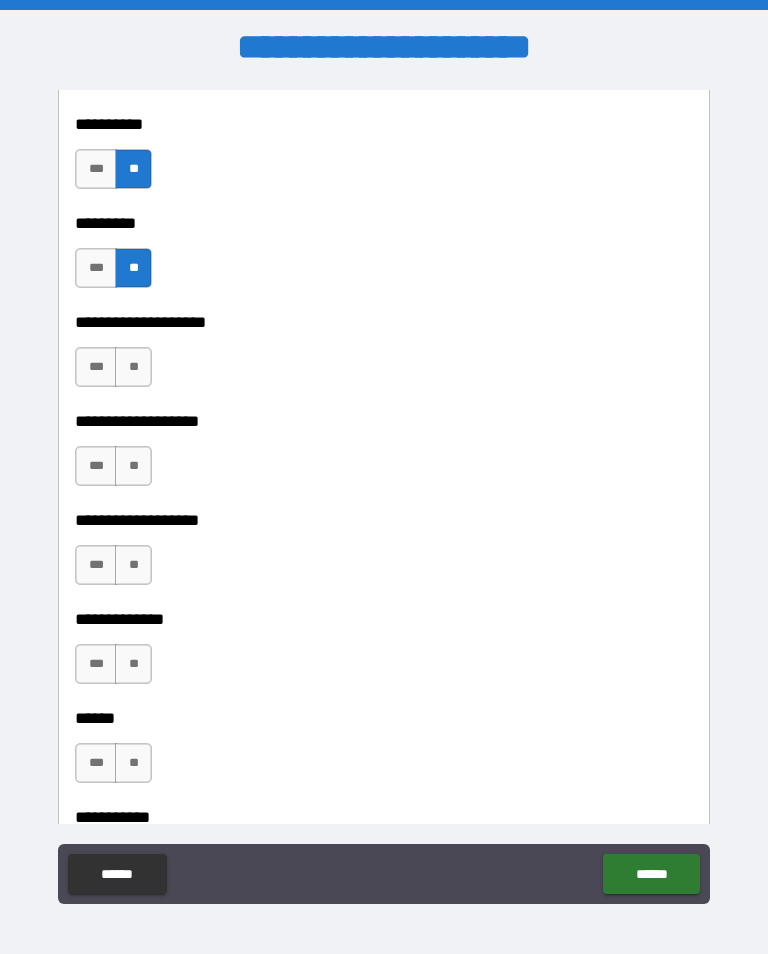 click on "***" at bounding box center (96, 367) 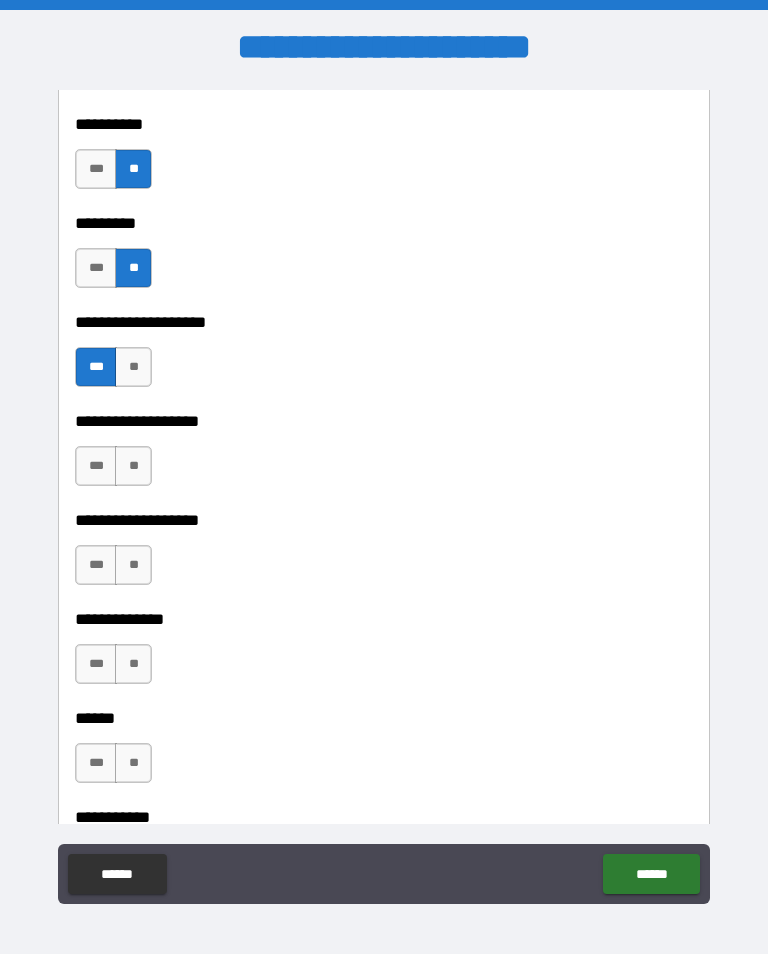 click on "**" at bounding box center (133, 466) 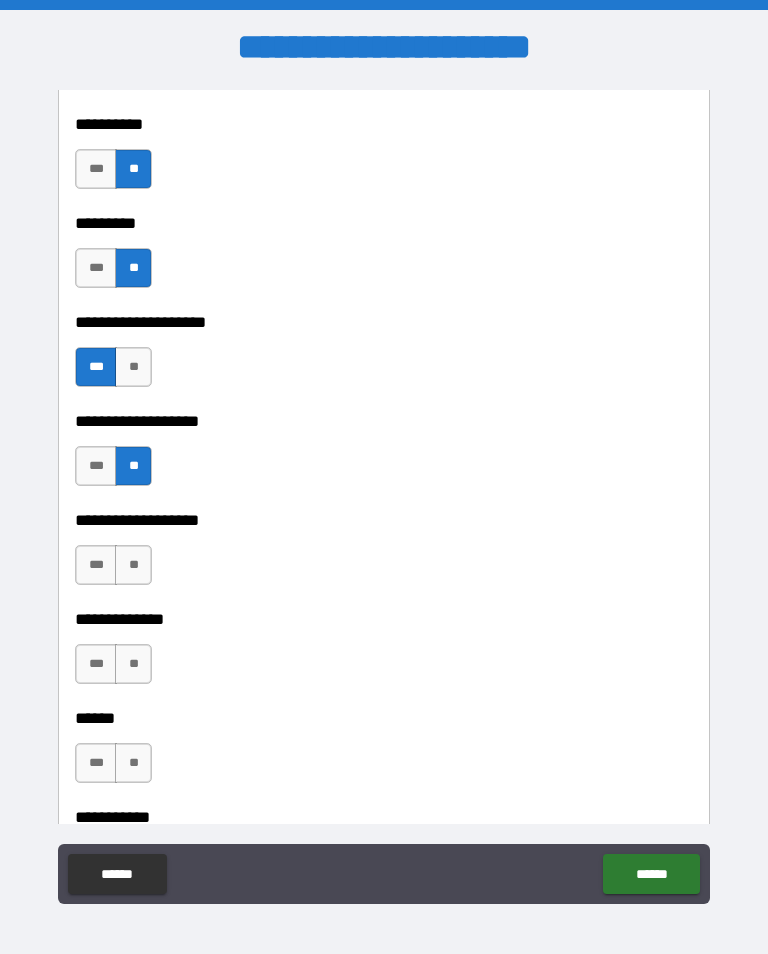 click on "**" at bounding box center (133, 565) 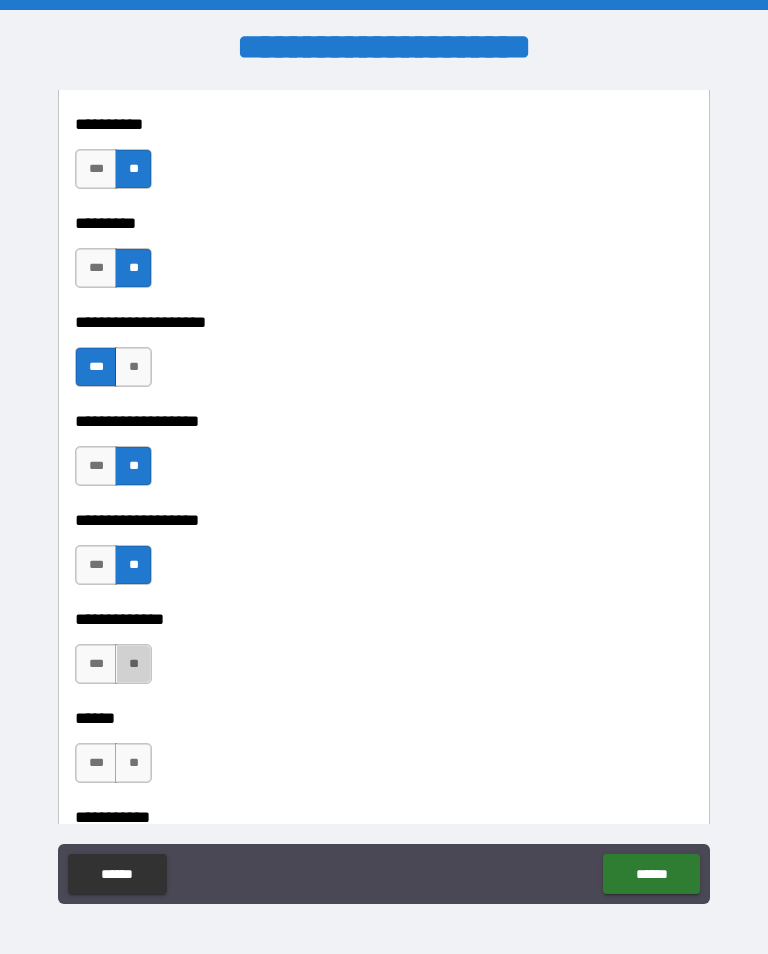 click on "**" at bounding box center (133, 664) 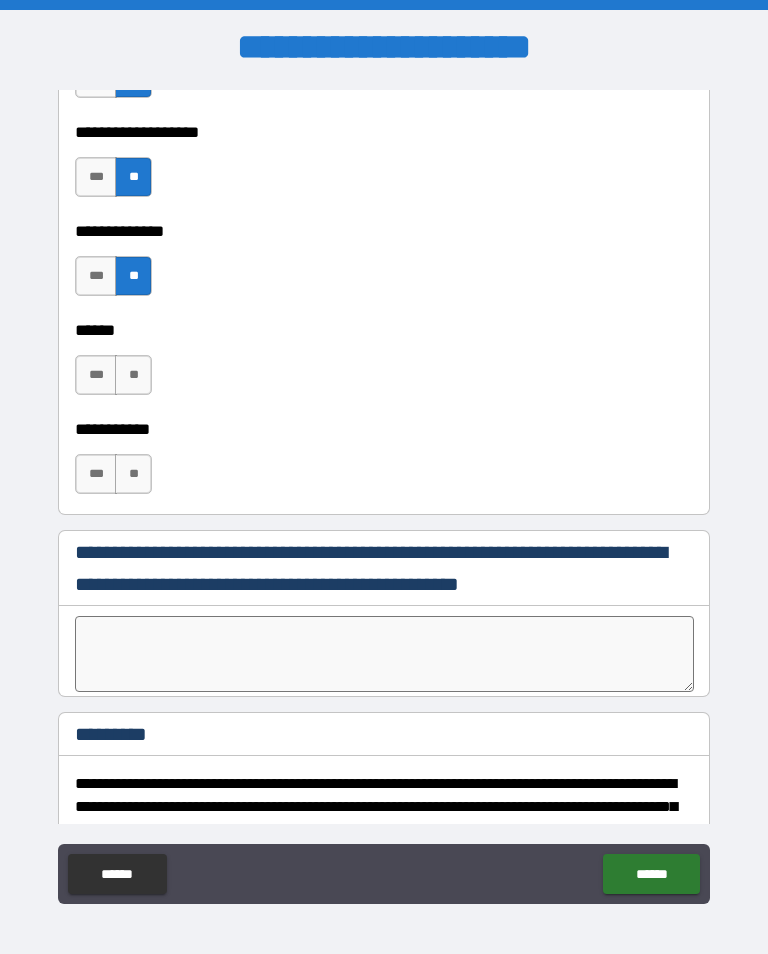 scroll, scrollTop: 5010, scrollLeft: 0, axis: vertical 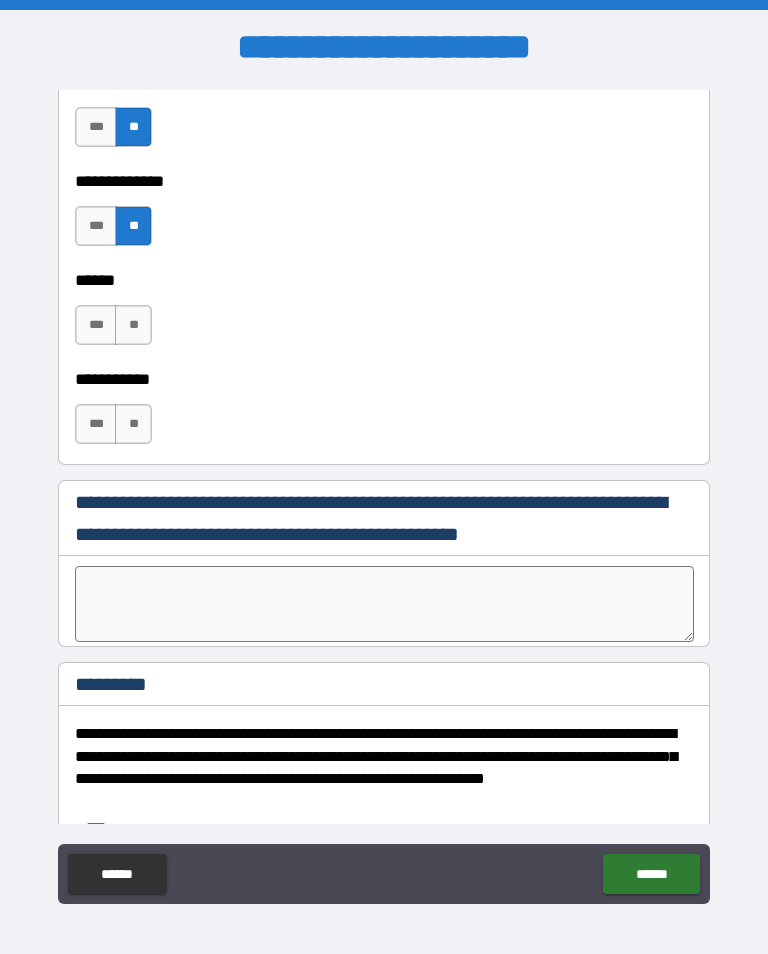 click on "**" at bounding box center (133, 325) 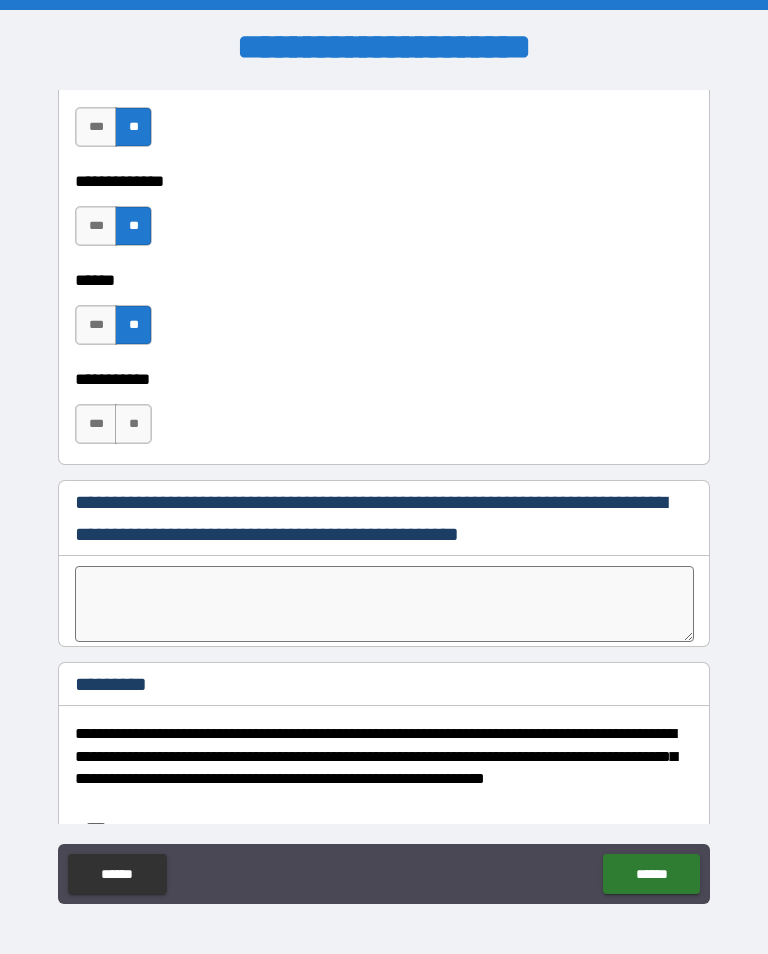click on "**" at bounding box center (133, 424) 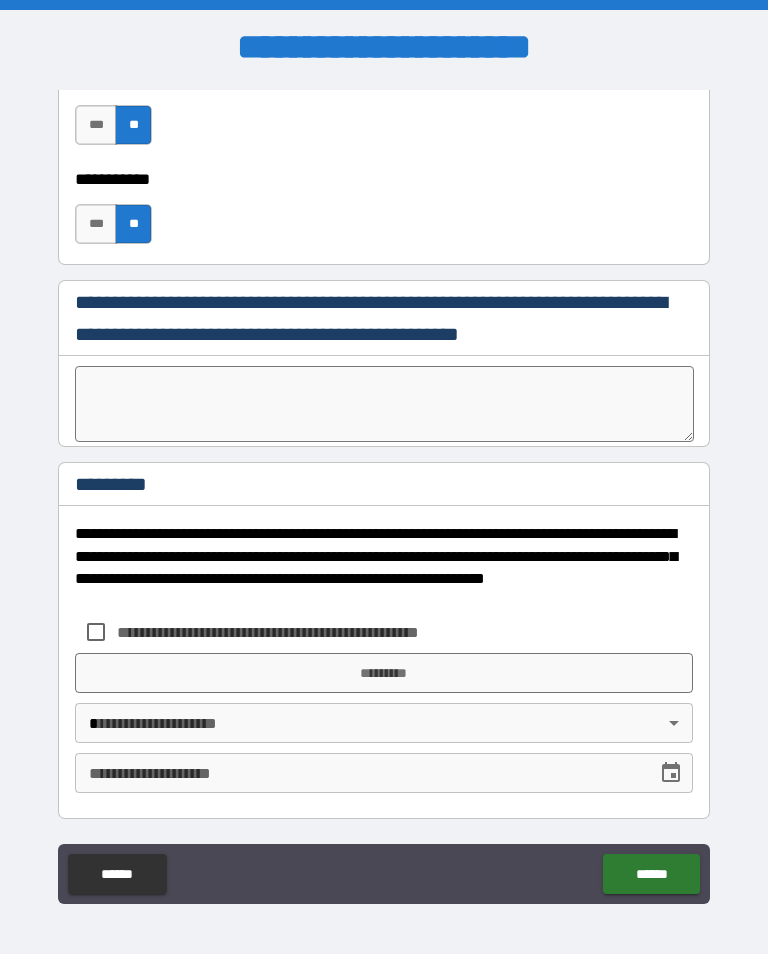 scroll, scrollTop: 5210, scrollLeft: 0, axis: vertical 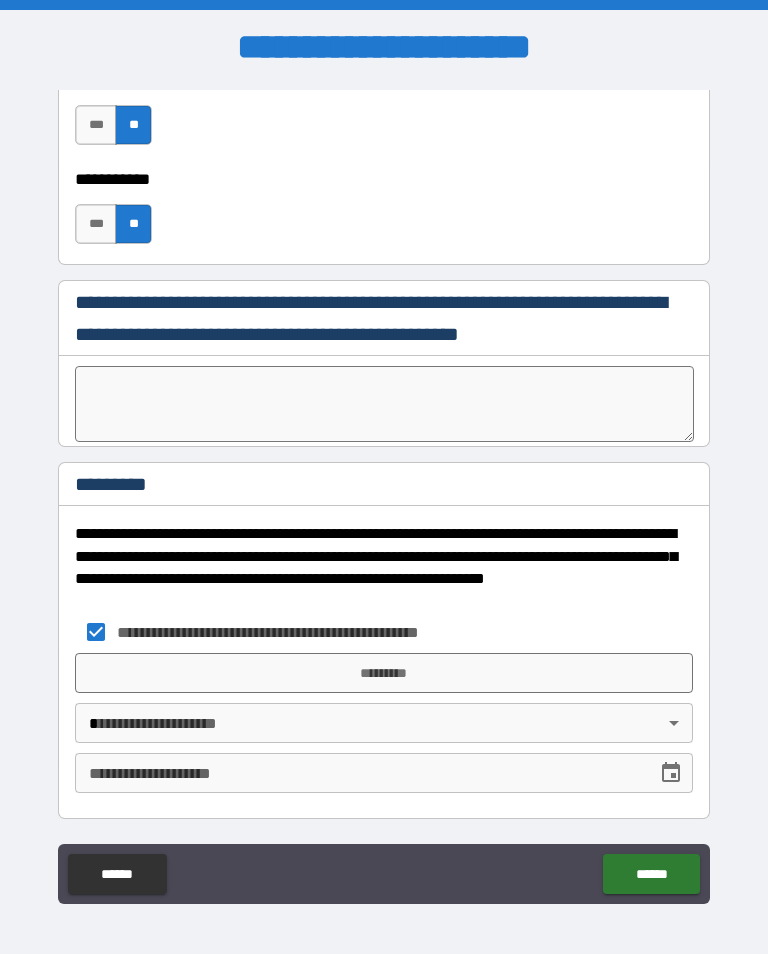 click on "*********" at bounding box center (384, 673) 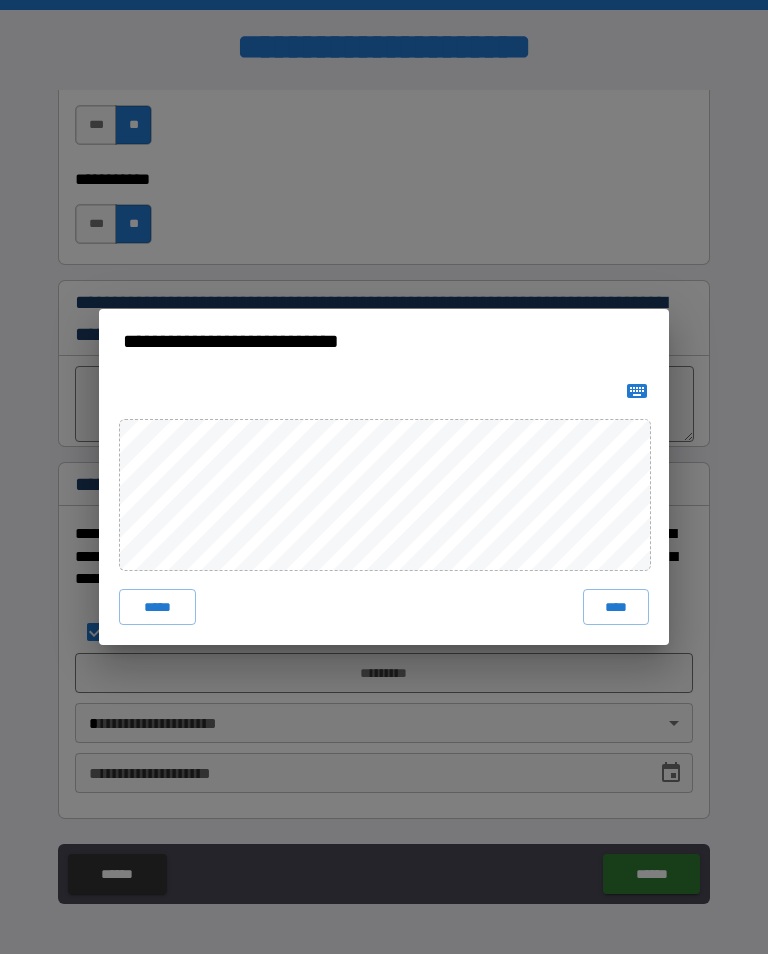 click on "****" at bounding box center [616, 607] 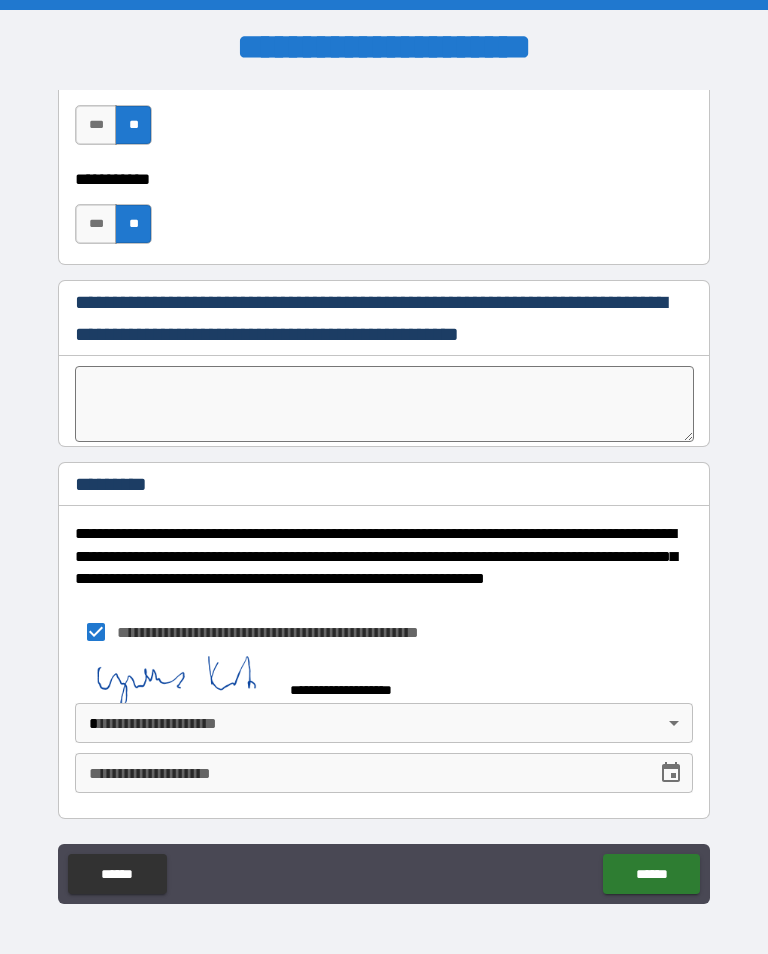 scroll, scrollTop: 5200, scrollLeft: 0, axis: vertical 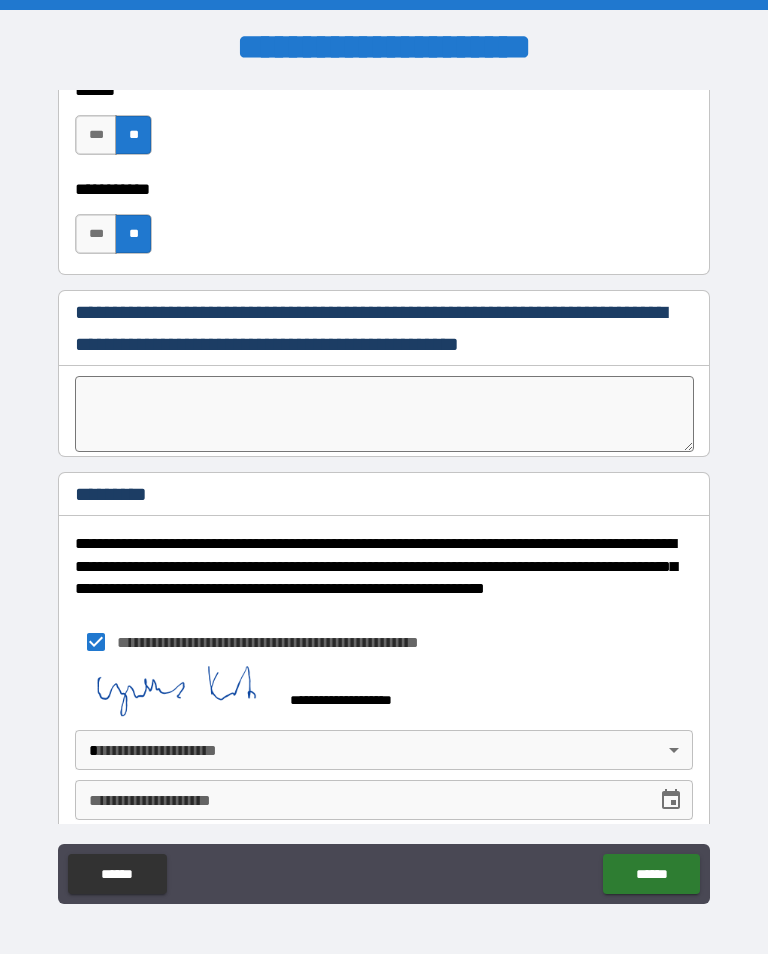 click on "******" at bounding box center (651, 874) 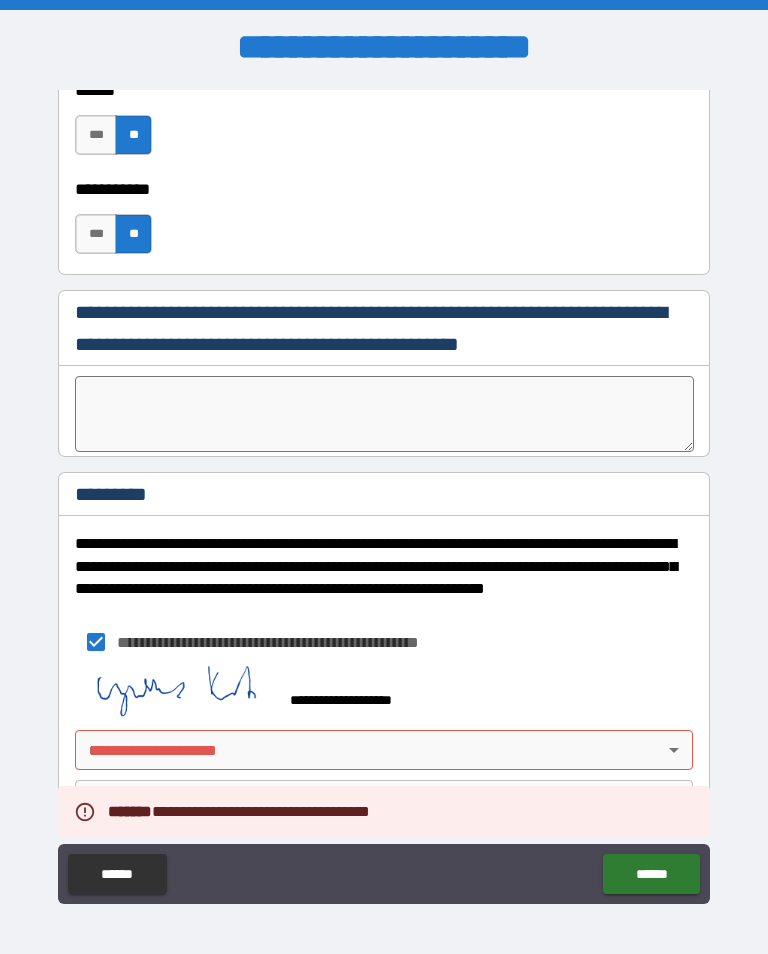 click on "[FIRST] [LAST] [STREET] [CITY] [STATE] [POSTAL_CODE] [COUNTRY] [ADDRESS_LINE_2] [ADDRESS_LINE_3] [ADDRESS_LINE_4] [ADDRESS_LINE_5] [ADDRESS_LINE_6] [ADDRESS_LINE_7] [ADDRESS_LINE_8] [ADDRESS_LINE_9] [ADDRESS_LINE_10] [ADDRESS_LINE_11] [ADDRESS_LINE_12] [ADDRESS_LINE_13] [ADDRESS_LINE_14] [ADDRESS_LINE_15] [ADDRESS_LINE_16] [ADDRESS_LINE_17] [ADDRESS_LINE_18] [ADDRESS_LINE_19] [ADDRESS_LINE_20] [ADDRESS_LINE_21] [ADDRESS_LINE_22] [ADDRESS_LINE_23] [ADDRESS_LINE_24] [ADDRESS_LINE_25] [ADDRESS_LINE_26] [ADDRESS_LINE_27] [ADDRESS_LINE_28] [ADDRESS_LINE_29] [ADDRESS_LINE_30] [ADDRESS_LINE_31] [ADDRESS_LINE_32] [ADDRESS_LINE_33] [ADDRESS_LINE_34] [ADDRESS_LINE_35] [ADDRESS_LINE_36] [ADDRESS_LINE_37] [ADDRESS_LINE_38] [ADDRESS_LINE_39] [ADDRESS_LINE_40] [ADDRESS_LINE_41] [ADDRESS_LINE_42] [ADDRESS_LINE_43] [ADDRESS_LINE_44] [ADDRESS_LINE_45] [ADDRESS_LINE_46] [ADDRESS_LINE_47] [ADDRESS_LINE_48] [ADDRESS_LINE_49] [ADDRESS_LINE_50] [ADDRESS_LINE_51] [ADDRESS_LINE_52] [ADDRESS_LINE_53] [ADDRESS_LINE_54] [ADDRESS_LINE_55] [ADDRESS_LINE_56] [ADDRESS_LINE_57] [ADDRESS_LINE_58] [ADDRESS_LINE_59] [ADDRESS_LINE_60] [ADDRESS_LINE_61] [ADDRESS_LINE_62] [ADDRESS_LINE_63] [ADDRESS_LINE_64] [ADDRESS_LINE_65] [ADDRESS_LINE_66] [ADDRESS_LINE_67] [ADDRESS_LINE_68] [ADDRESS_LINE_69] [ADDRESS_LINE_70] [ADDRESS_LINE_71] [ADDRESS_LINE_72] [ADDRESS_LINE_73] [ADDRESS_LINE_74] [ADDRESS_LINE_75] [ADDRESS_LINE_76] [ADDRESS_LINE_77] [ADDRESS_LINE_78] [ADDRESS_LINE_79] [ADDRESS_LINE_80] [ADDRESS_LINE_81] [ADDRESS_LINE_82] [ADDRESS_LINE_83] [ADDRESS_LINE_84] [ADDRESS_LINE_85] [ADDRESS_LINE_86] [ADDRESS_LINE_87] [ADDRESS_LINE_88] [ADDRESS_LINE_89] [ADDRESS_LINE_90] [ADDRESS_LINE_91] [ADDRESS_LINE_92] [ADDRESS_LINE_93] [ADDRESS_LINE_94] [ADDRESS_LINE_95] [ADDRESS_LINE_96] [ADDRESS_LINE_97] [ADDRESS_LINE_98] [ADDRESS_LINE_99] [ADDRESS_LINE_100]" at bounding box center (384, 492) 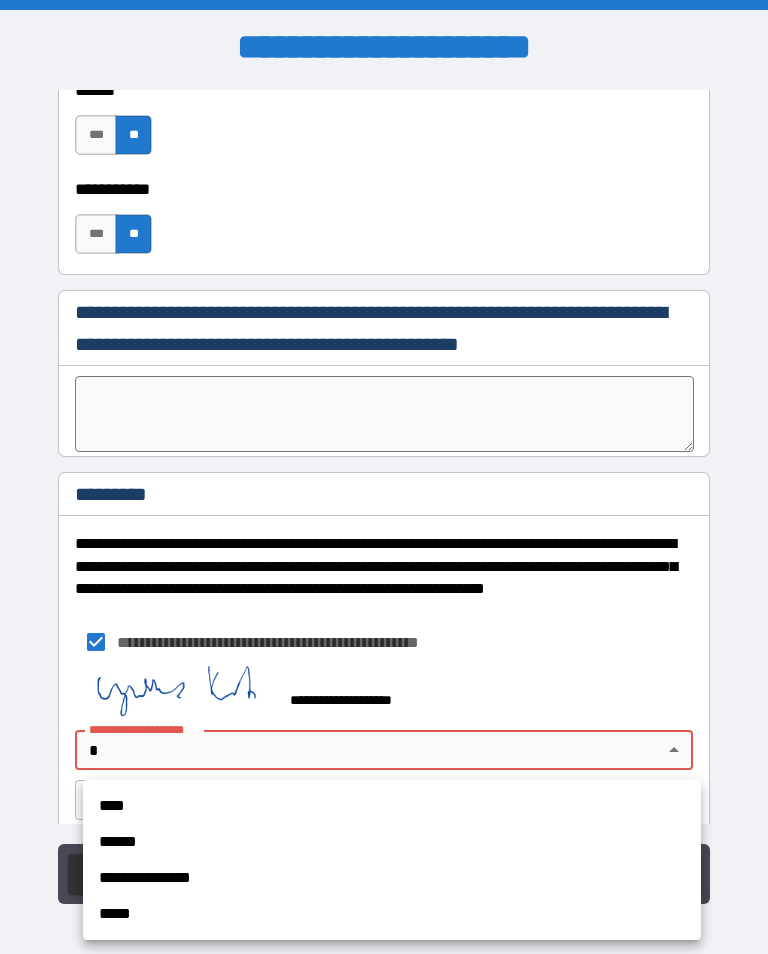 click on "****" at bounding box center [392, 806] 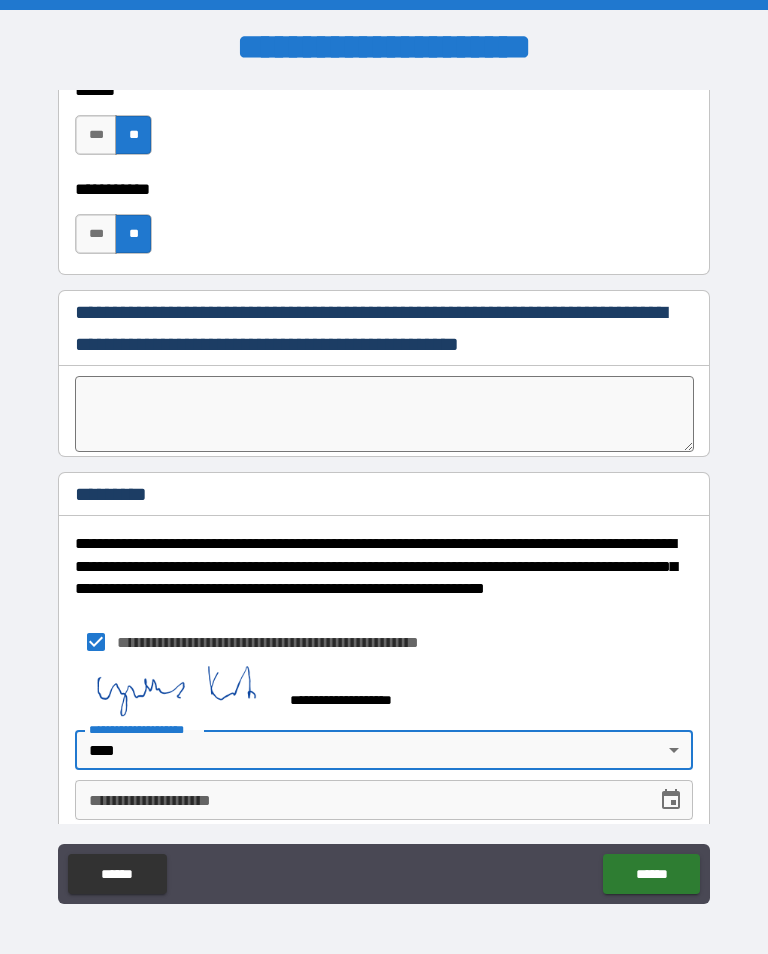 type on "*" 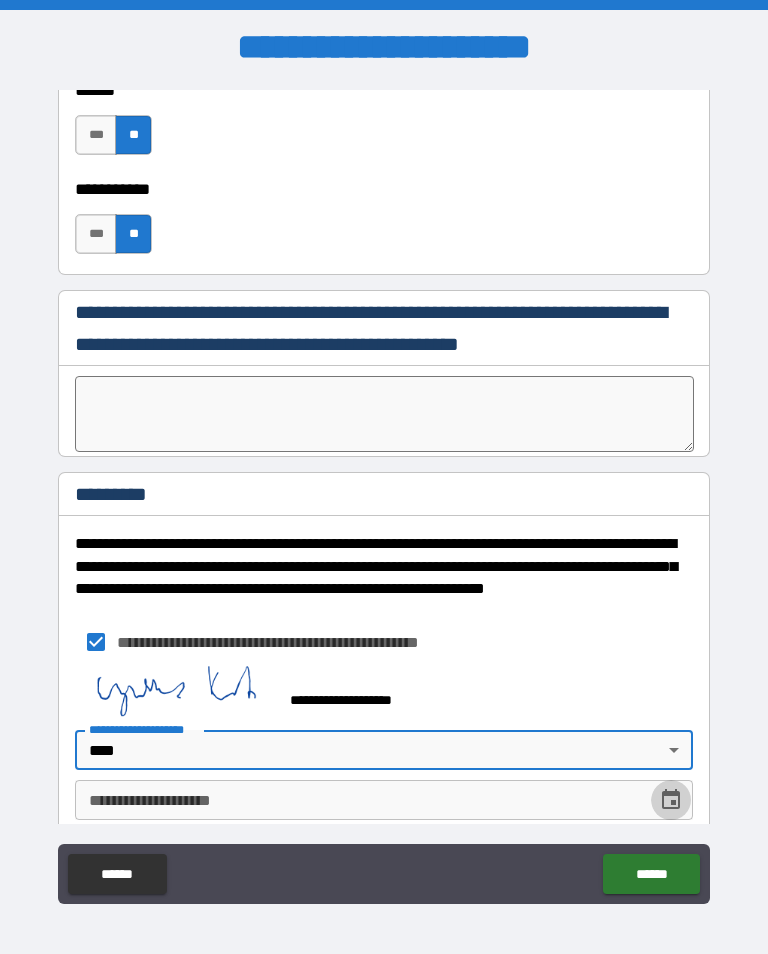 click 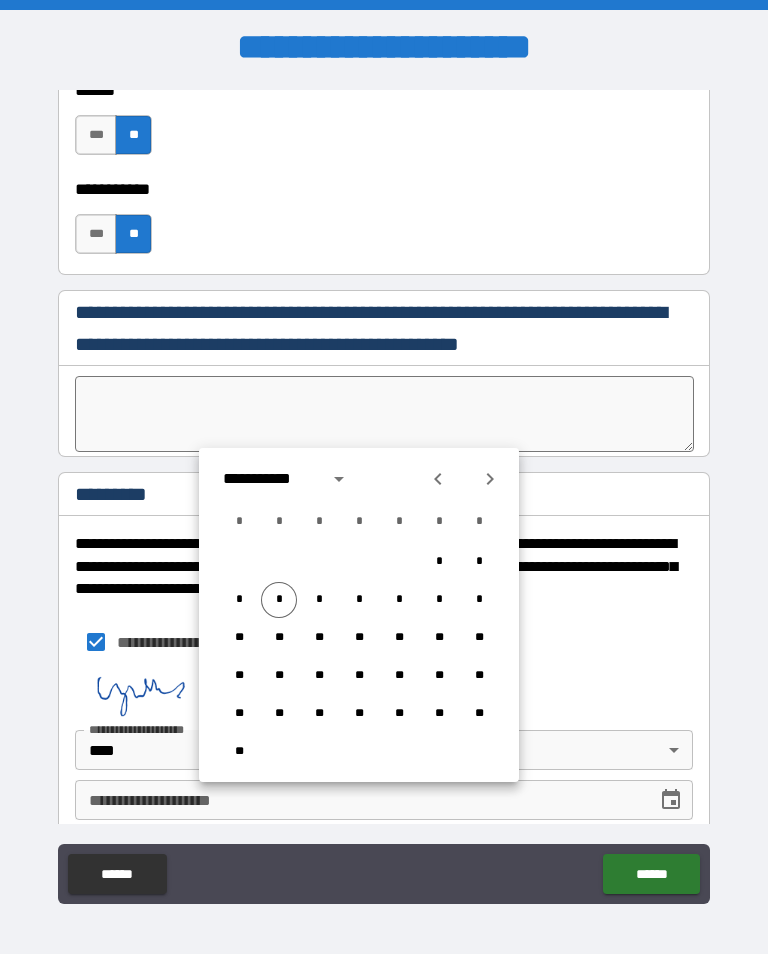 click on "*" at bounding box center (279, 600) 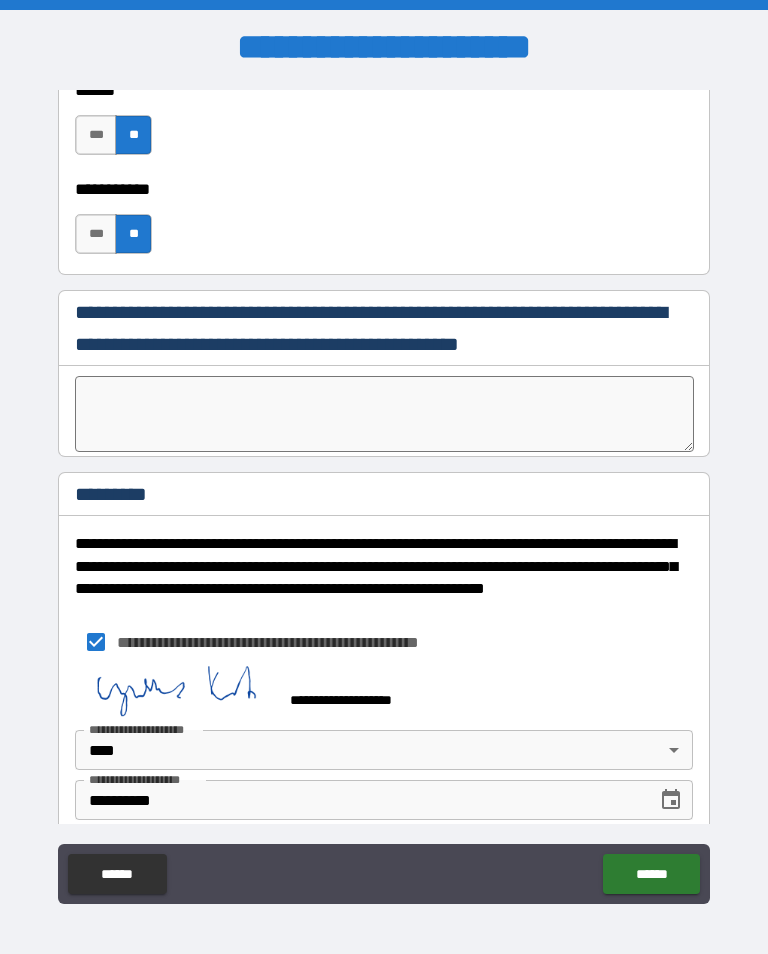 type on "*" 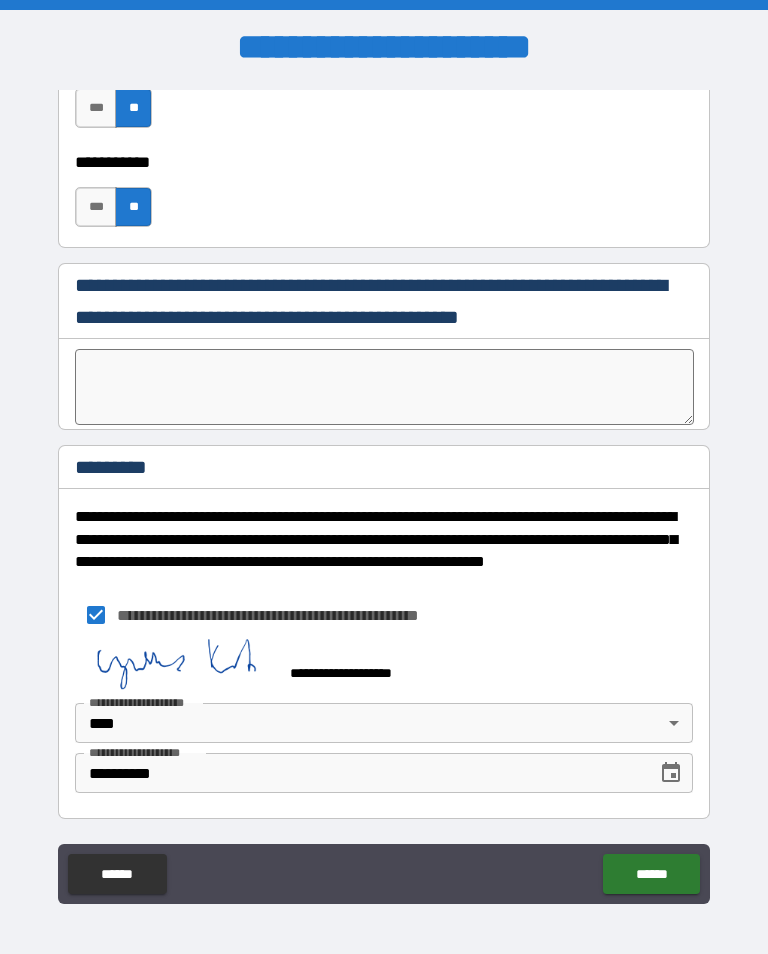scroll, scrollTop: 5227, scrollLeft: 0, axis: vertical 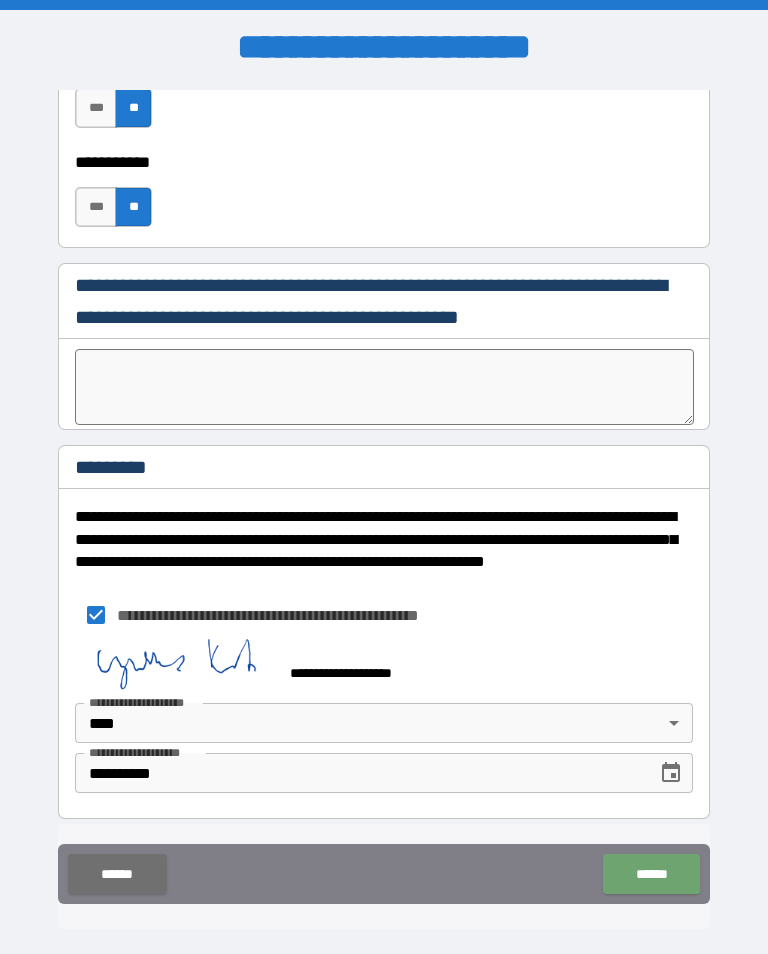 click on "******" at bounding box center [651, 874] 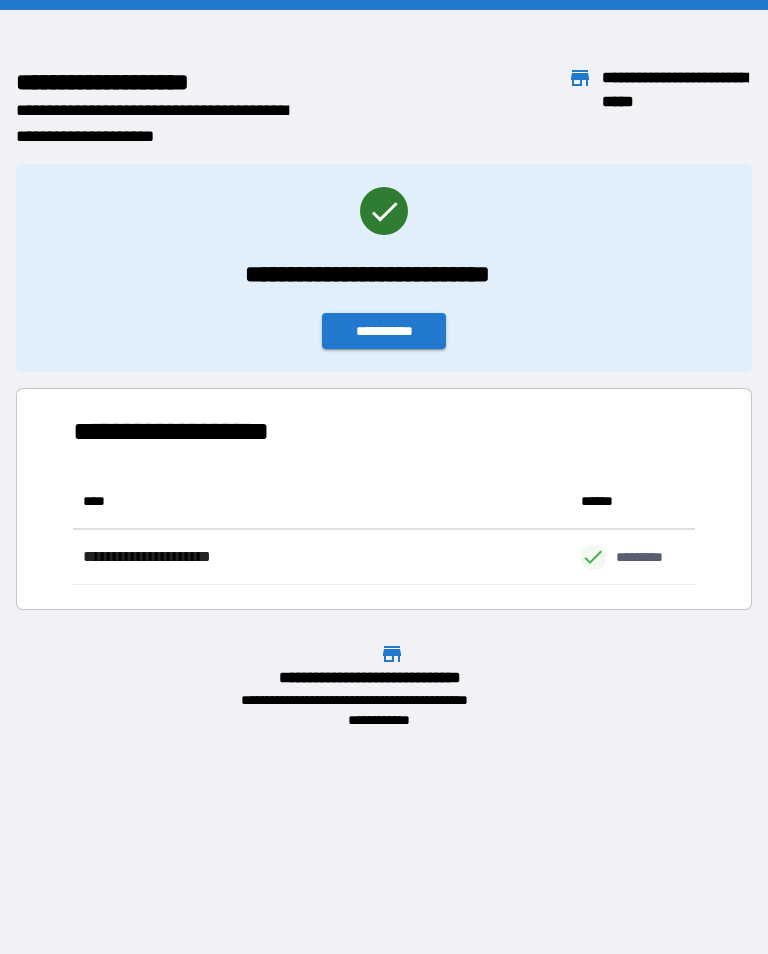 scroll, scrollTop: 1, scrollLeft: 1, axis: both 